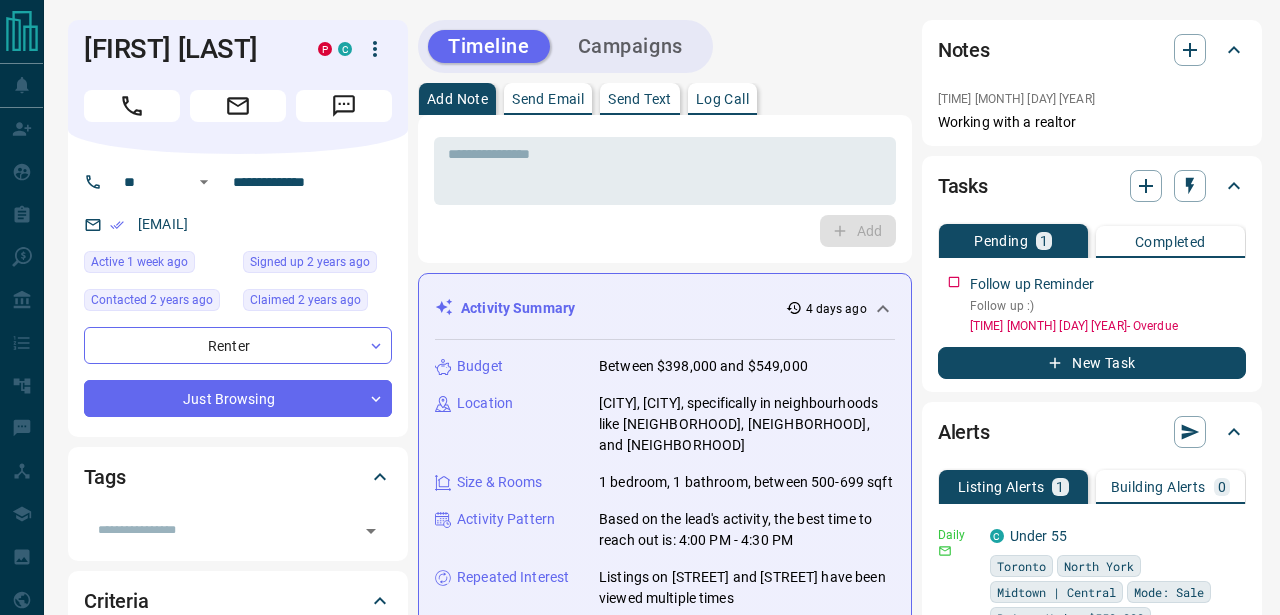 scroll, scrollTop: 0, scrollLeft: 0, axis: both 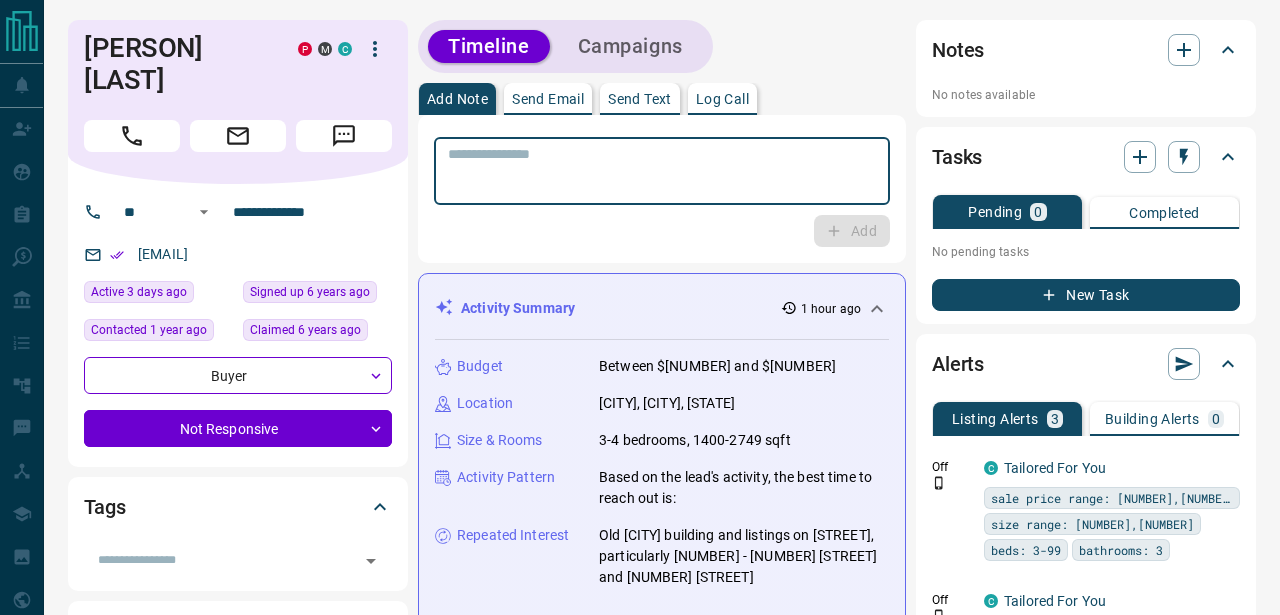 click at bounding box center [662, 171] 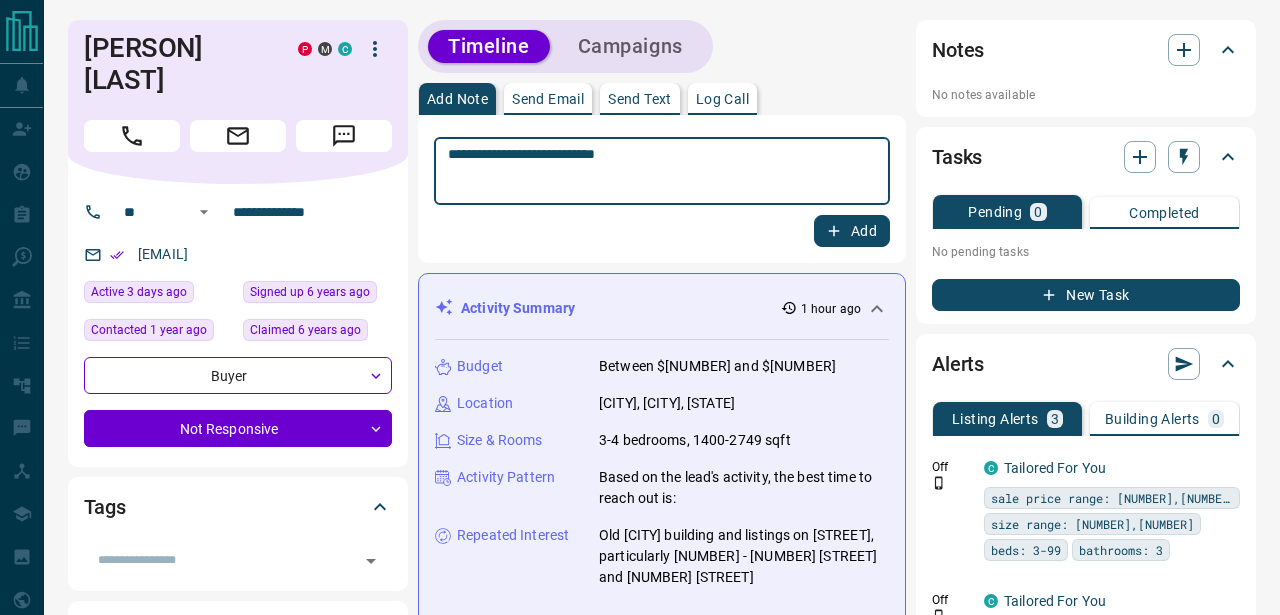 type on "**********" 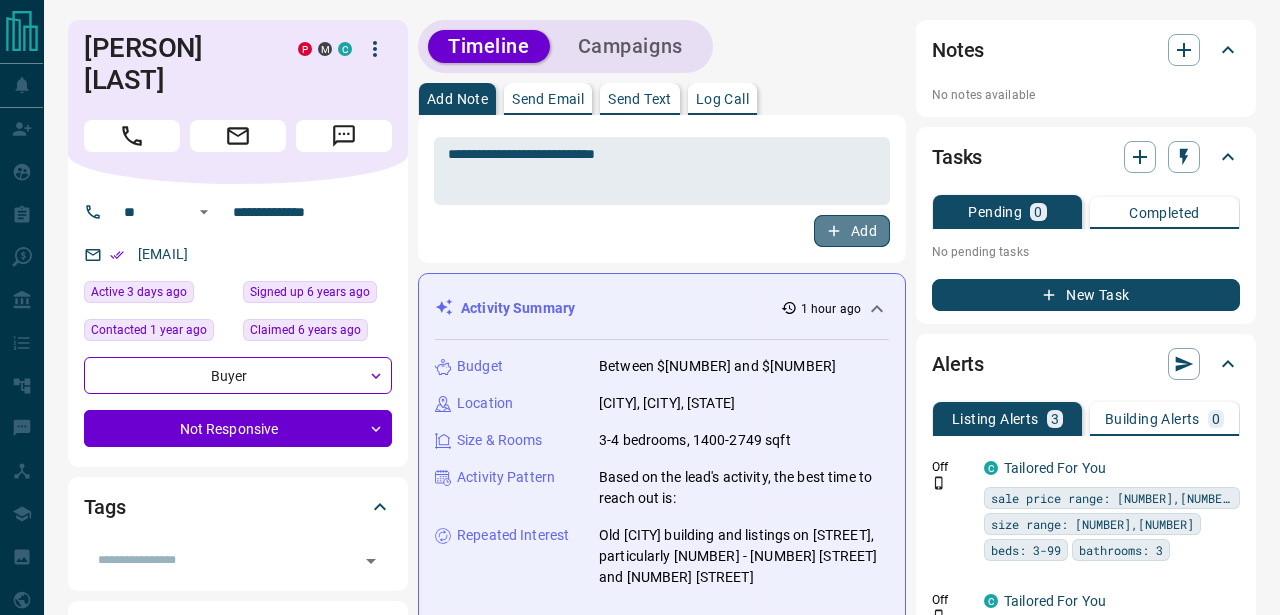 click on "Add" at bounding box center [852, 231] 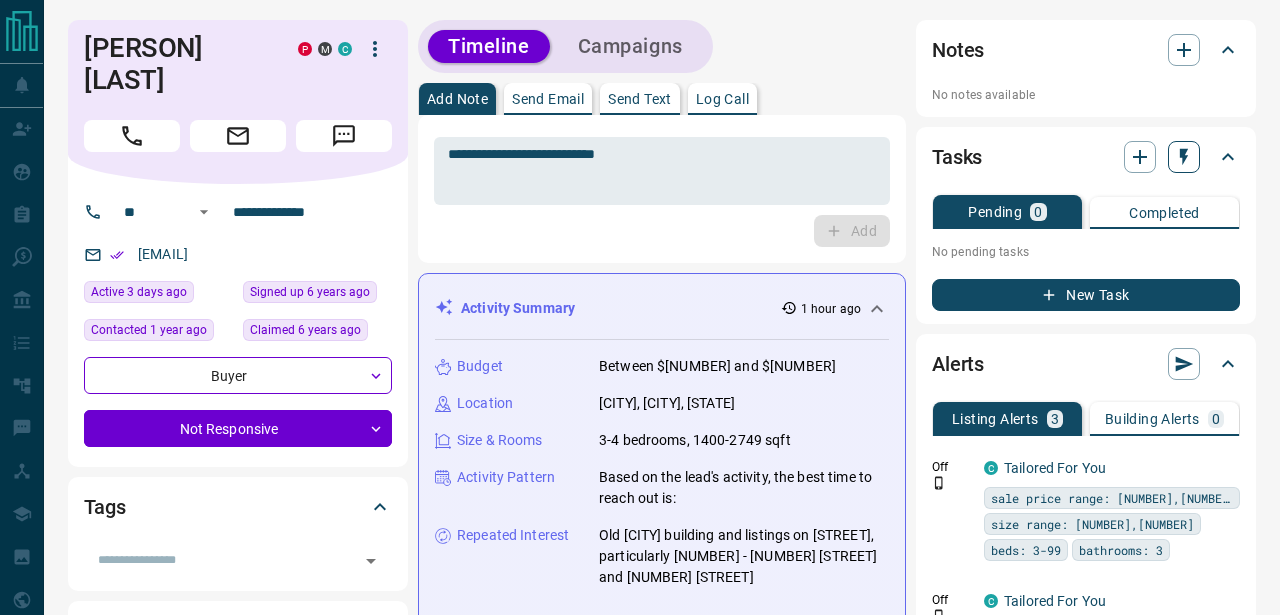 click 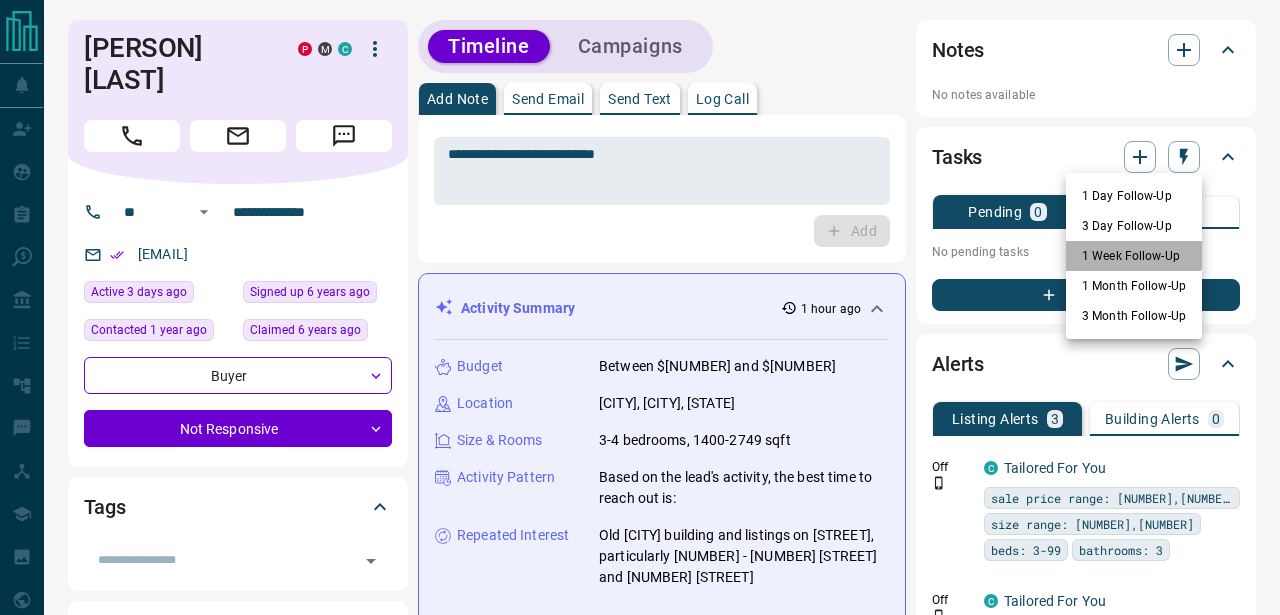 click on "1 Week Follow-Up" at bounding box center (1134, 256) 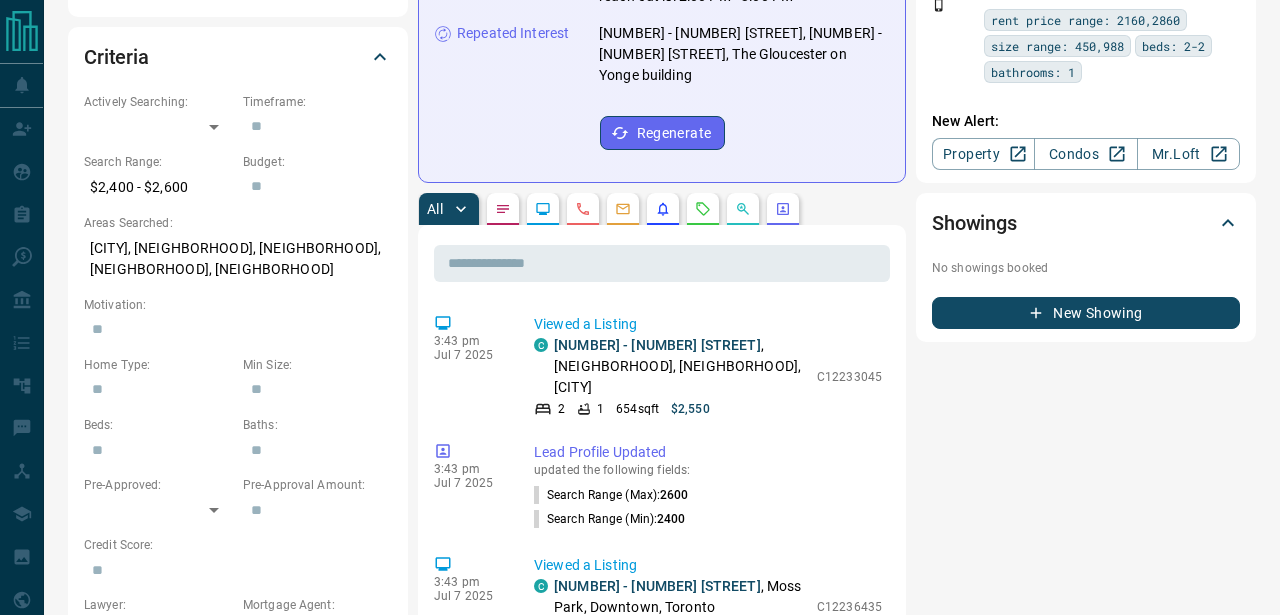 scroll, scrollTop: 604, scrollLeft: 0, axis: vertical 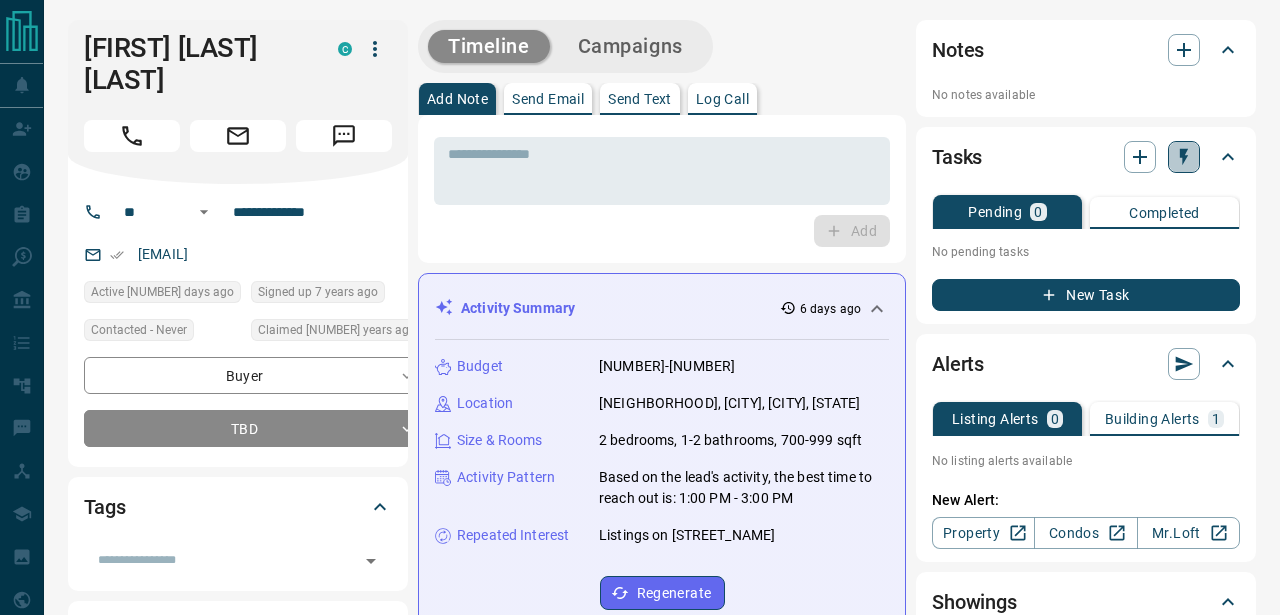 click 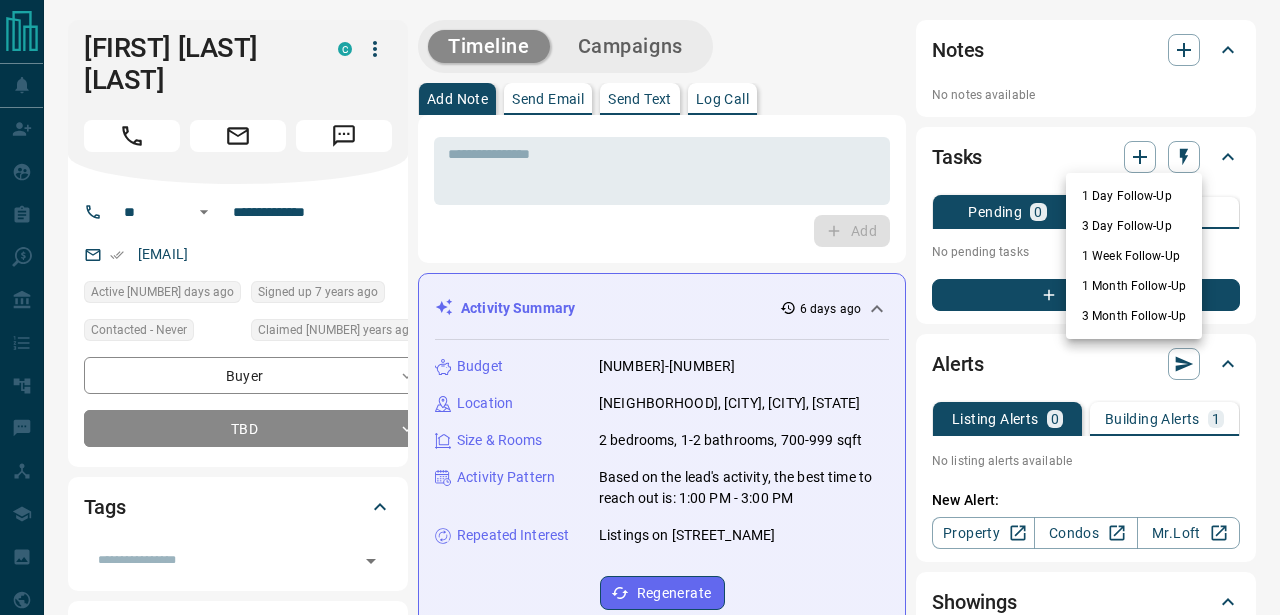 click on "1 Day Follow-Up" at bounding box center (1134, 196) 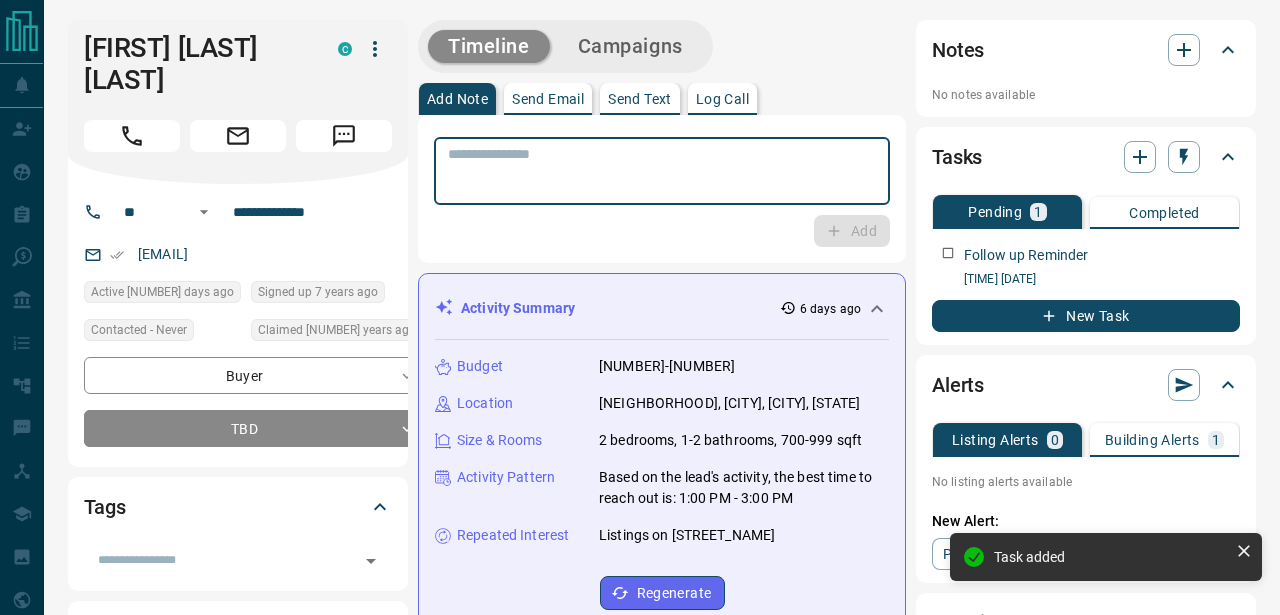 click at bounding box center [662, 171] 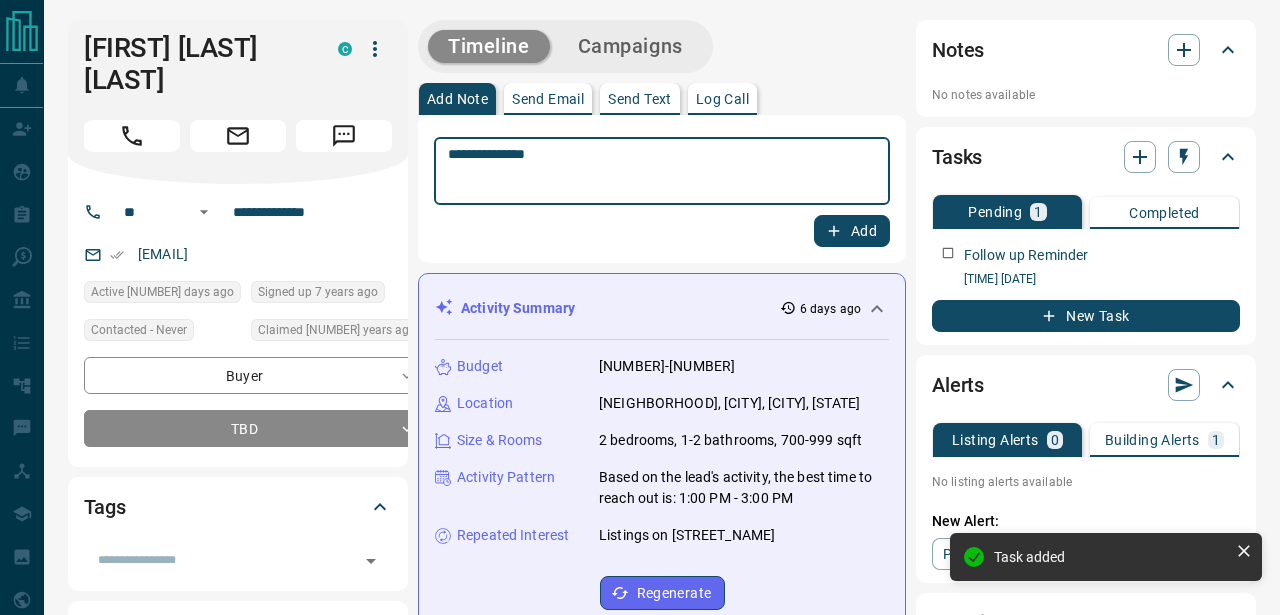 type on "**********" 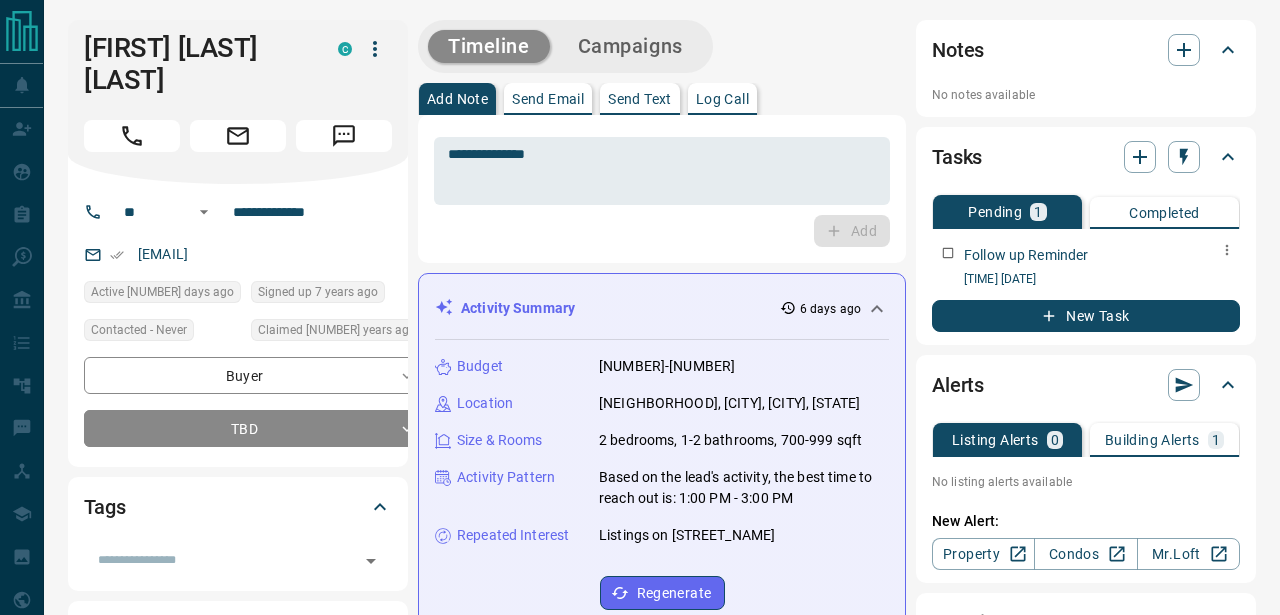 click 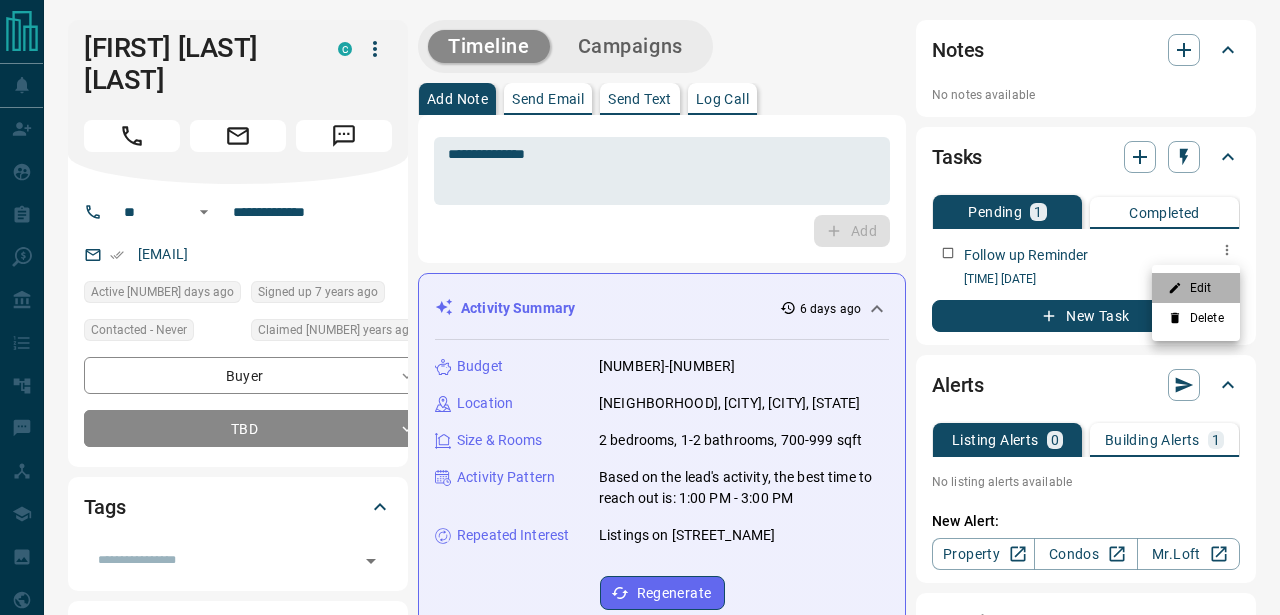 click on "Edit" at bounding box center (1196, 288) 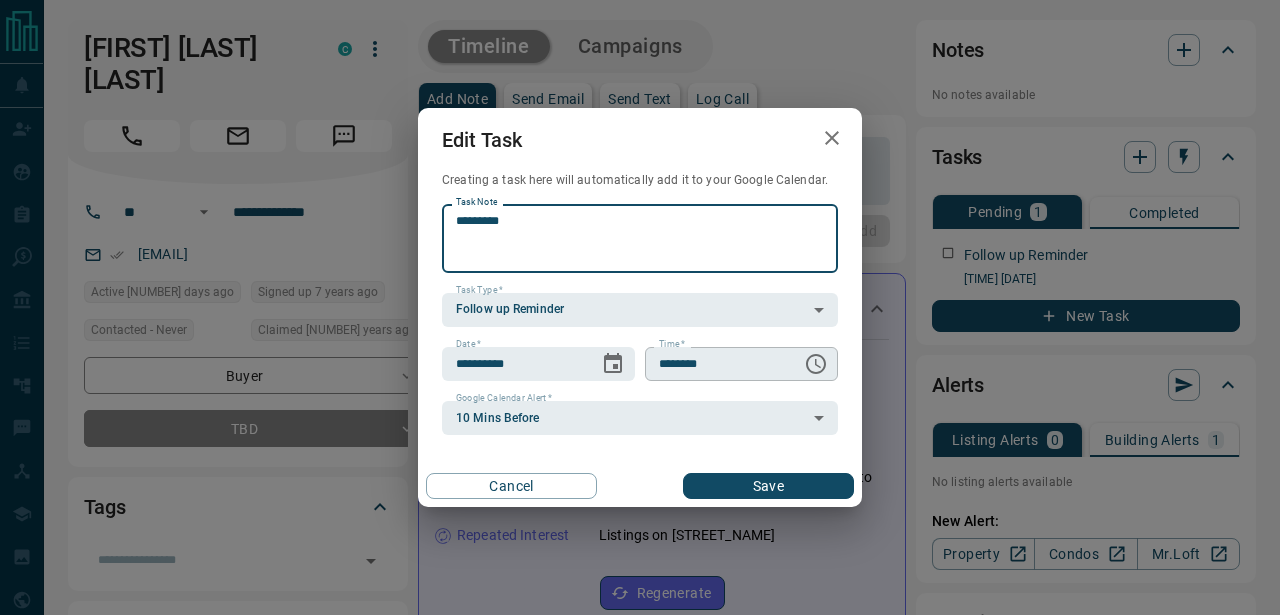 type on "*********" 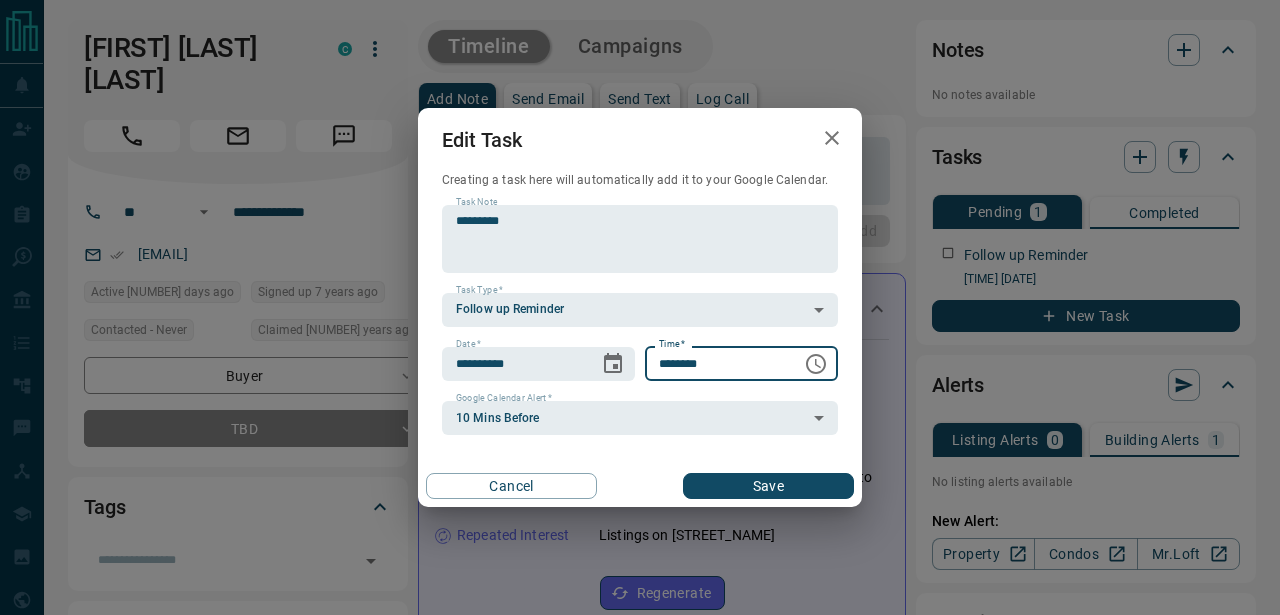 type on "********" 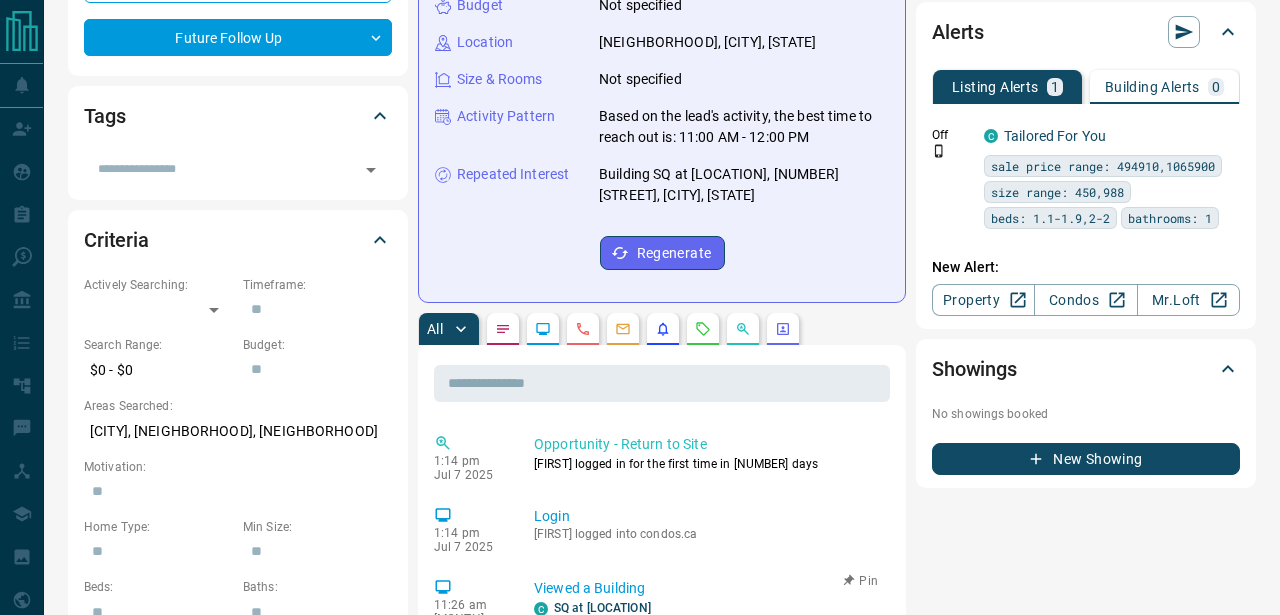 scroll, scrollTop: 0, scrollLeft: 0, axis: both 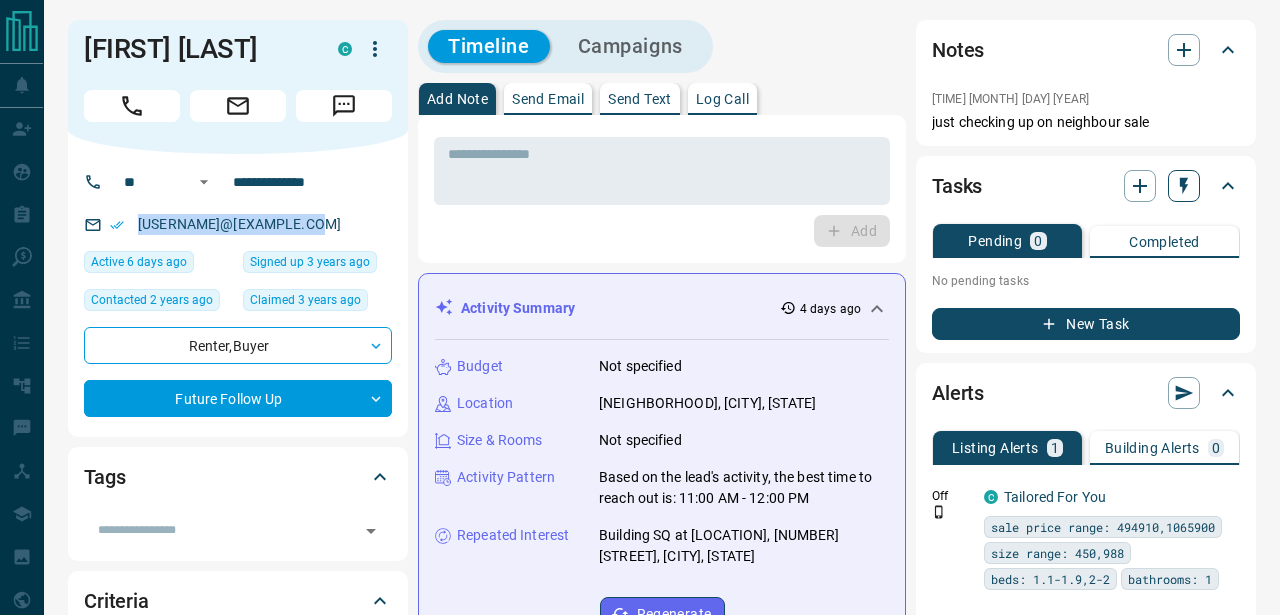 click 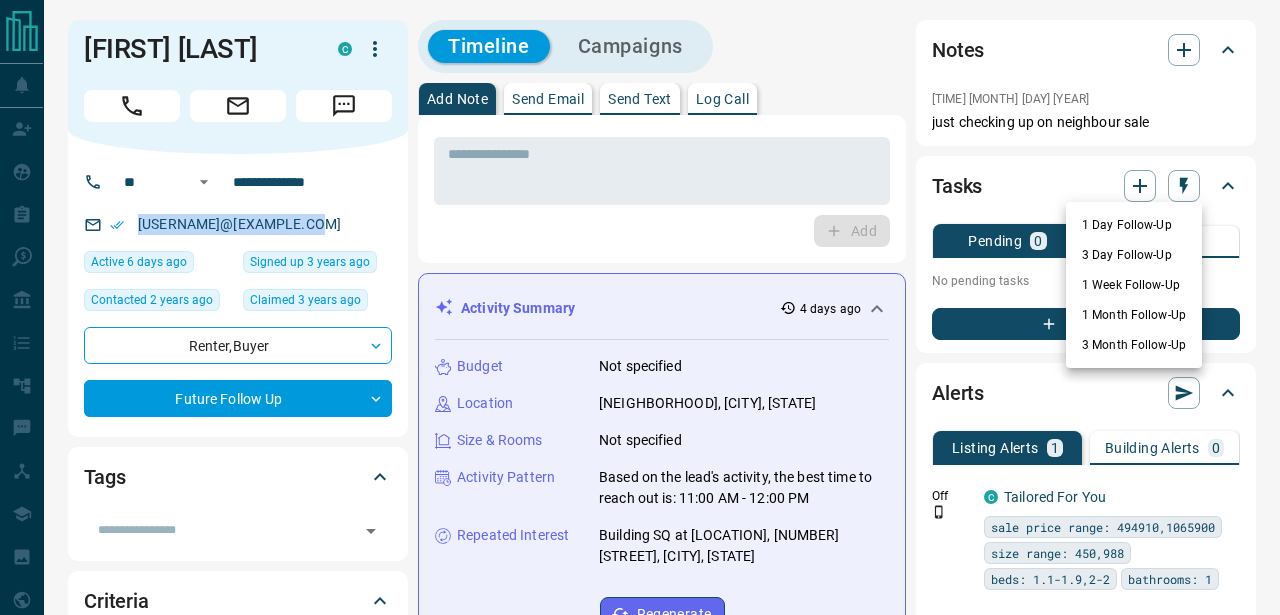 click on "1 Day Follow-Up" at bounding box center [1134, 225] 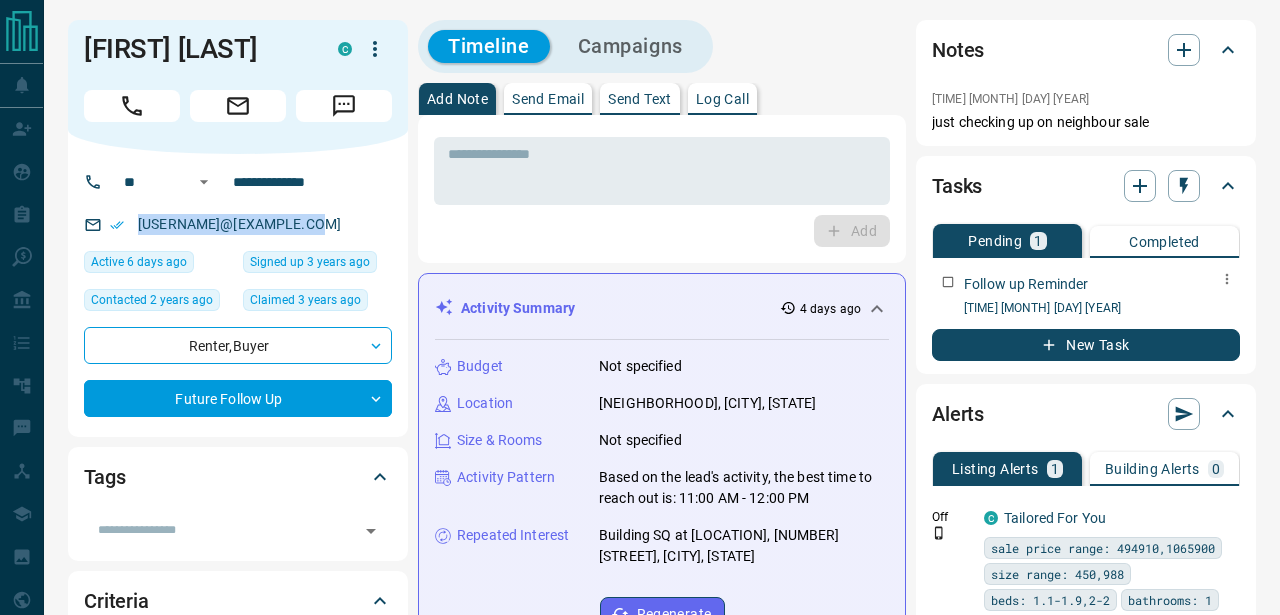 click 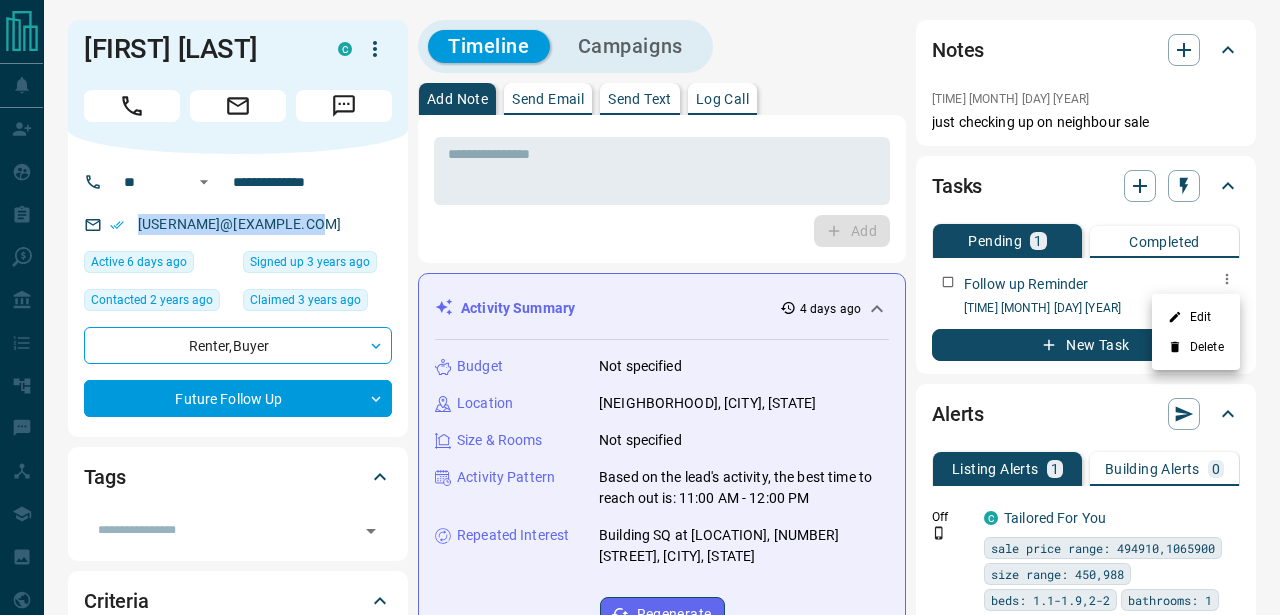 click on "Edit" at bounding box center (1196, 317) 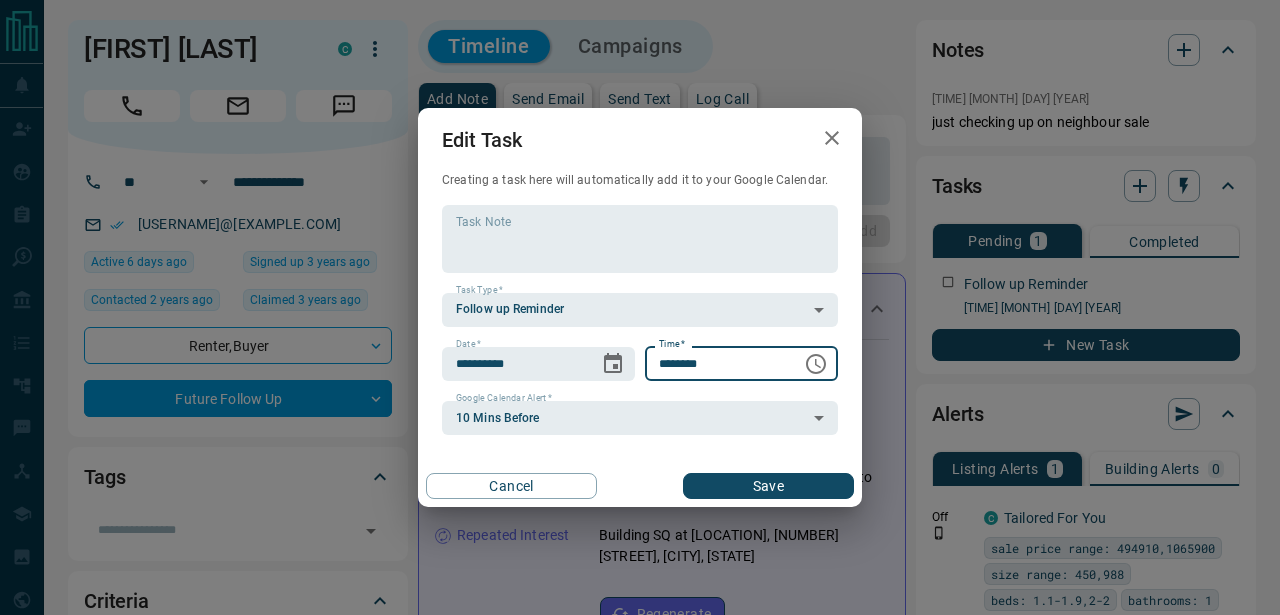 click on "********" at bounding box center [716, 364] 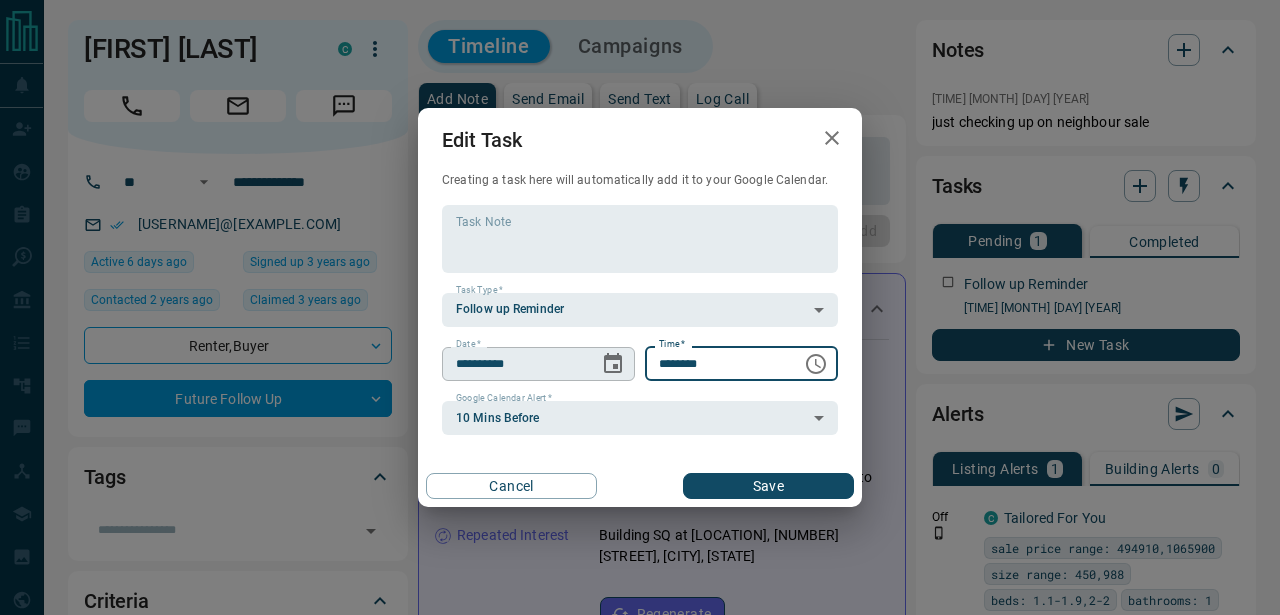 type on "********" 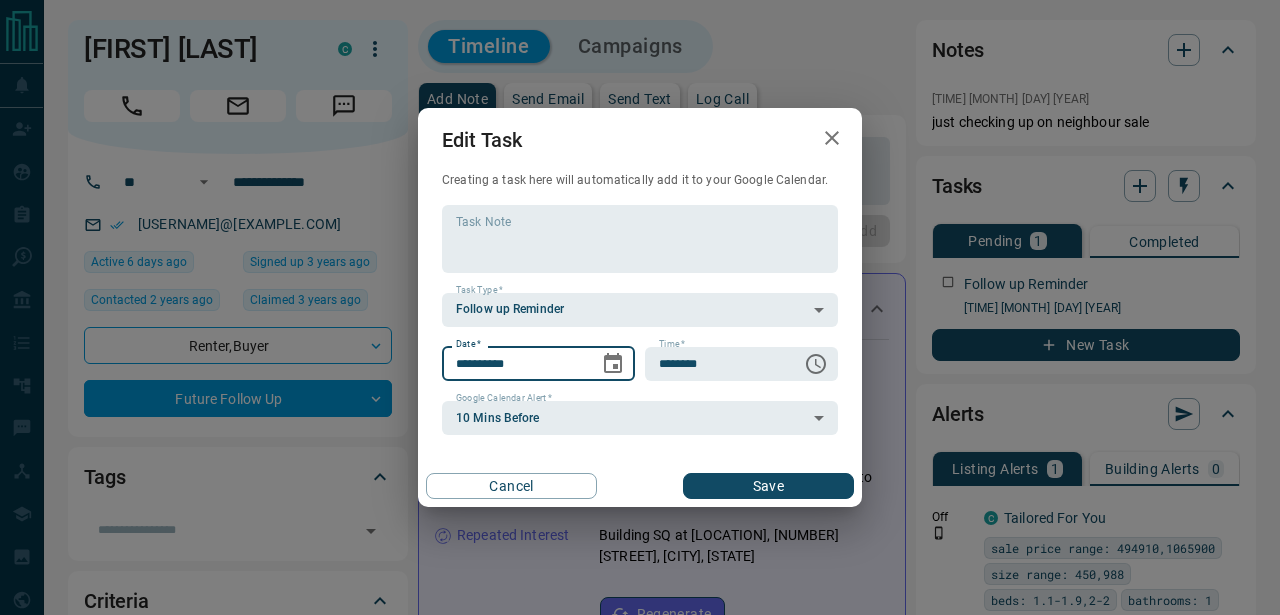 click 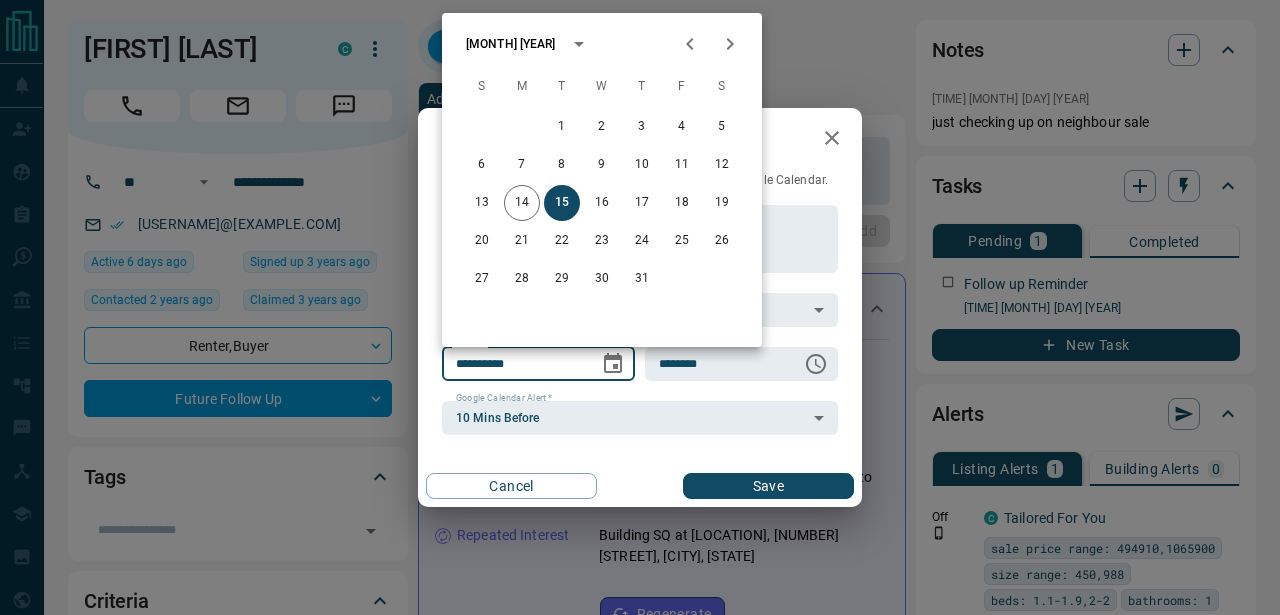click on "**********" at bounding box center [640, 304] 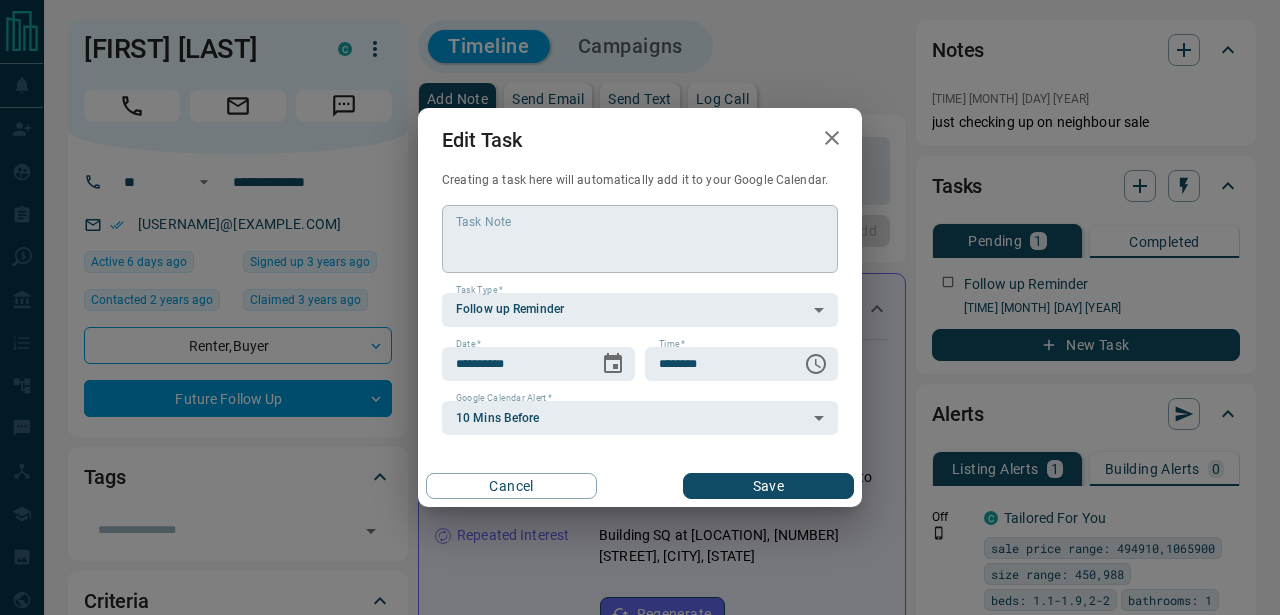 click on "Task Note" at bounding box center [640, 238] 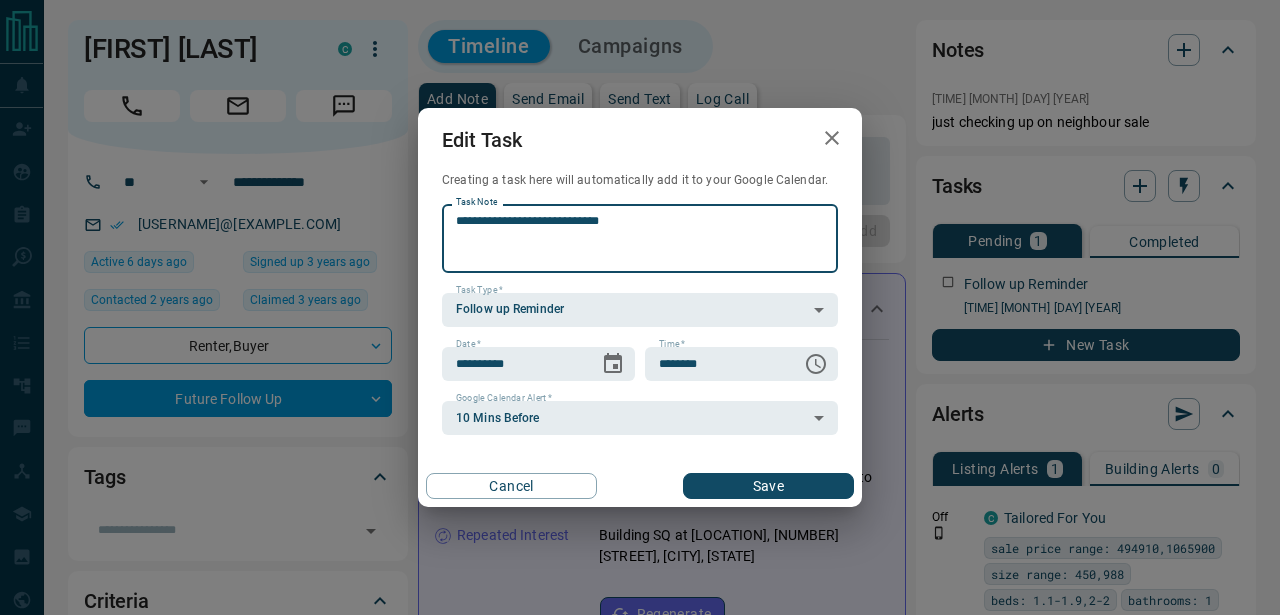 type on "**********" 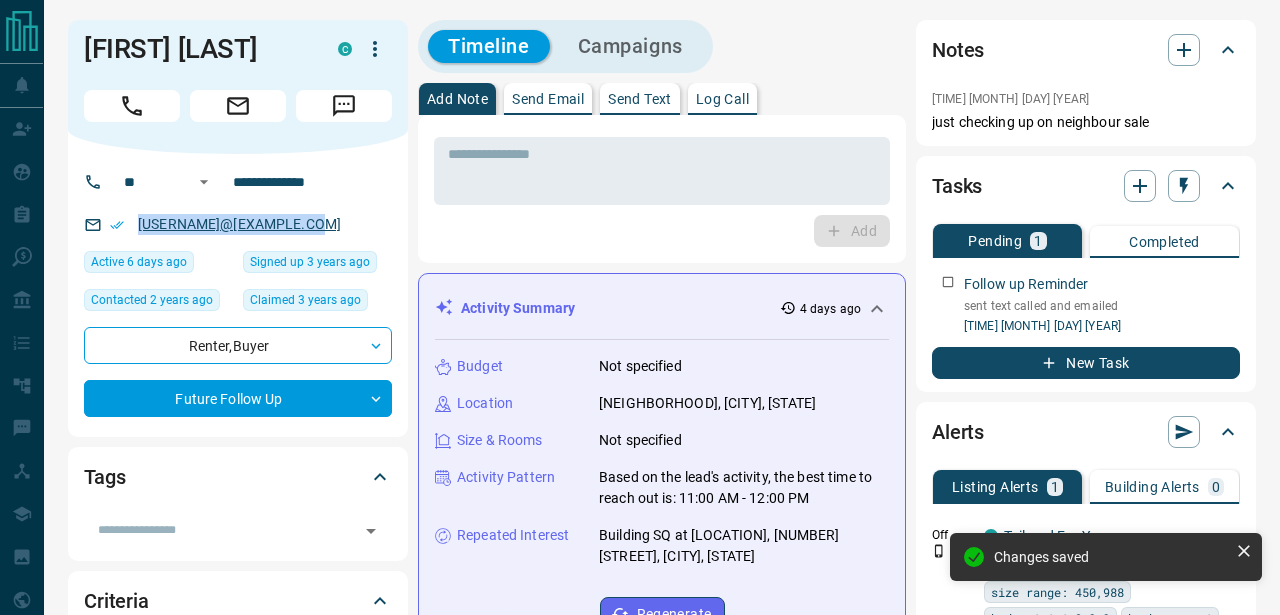 copy on "m.altman1112@gmail.com" 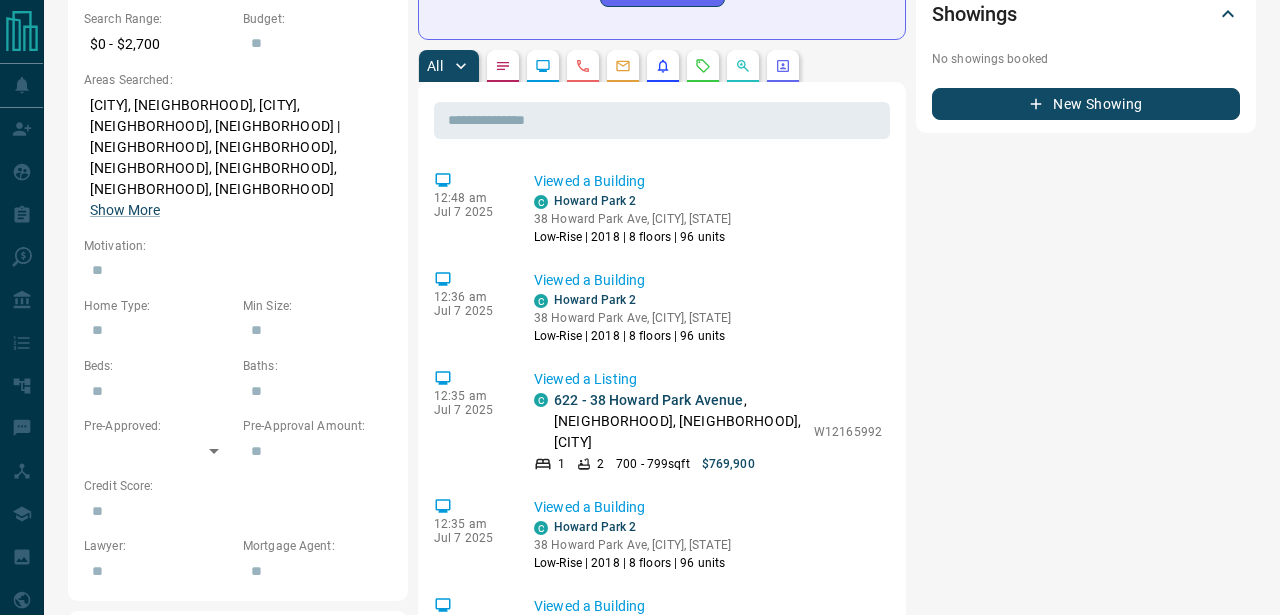 scroll, scrollTop: 688, scrollLeft: 0, axis: vertical 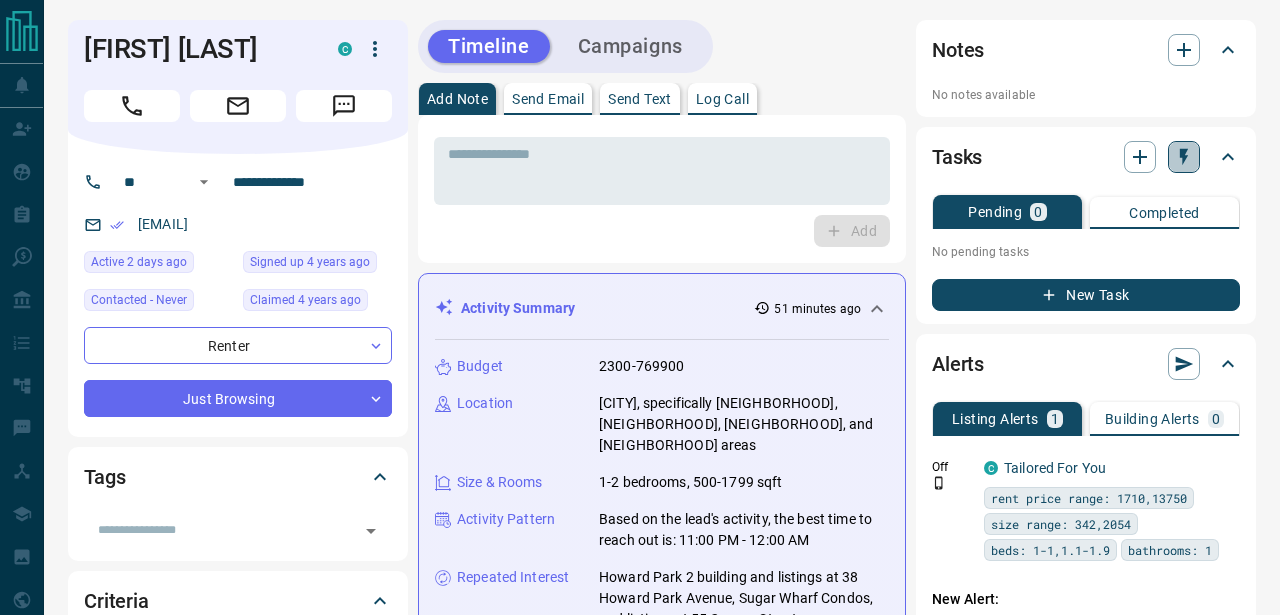 click 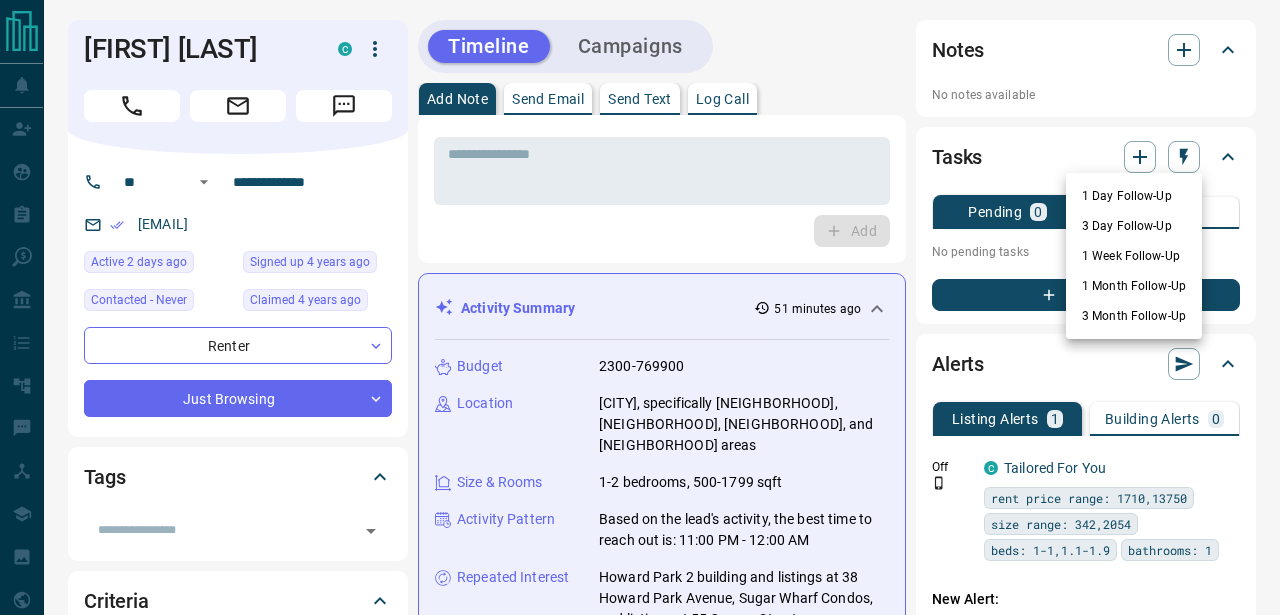 drag, startPoint x: 1158, startPoint y: 189, endPoint x: 1136, endPoint y: 240, distance: 55.542778 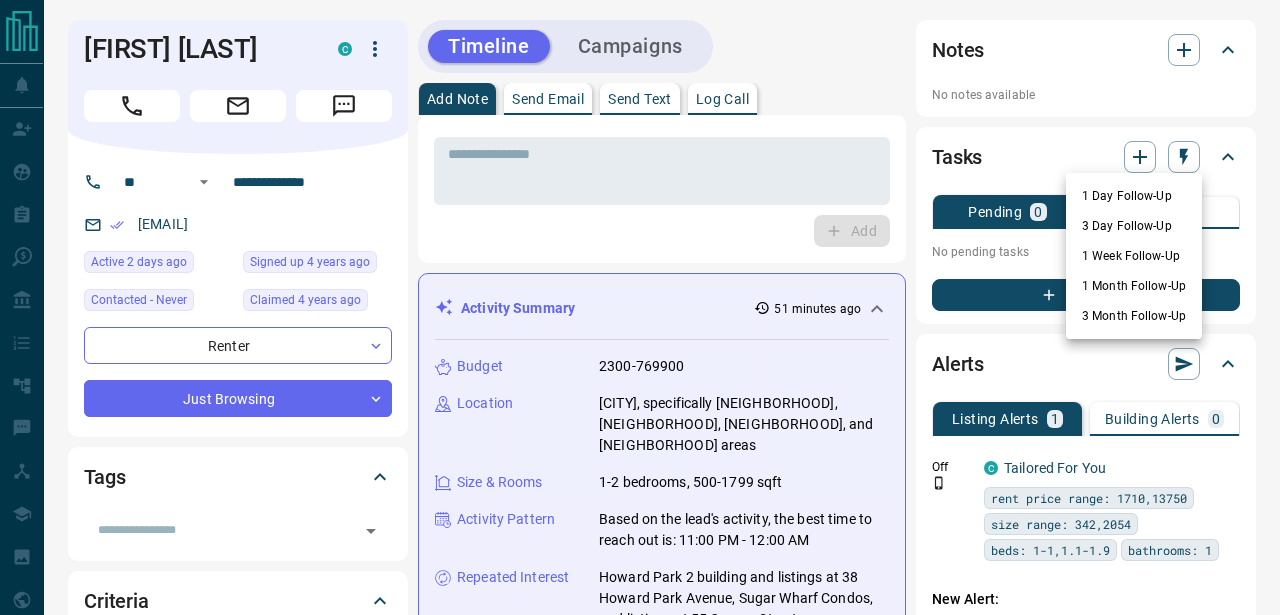 click on "1 Day Follow-Up 3 Day Follow-Up 1 Week Follow-Up 1 Month Follow-Up 3 Month Follow-Up" at bounding box center (1134, 256) 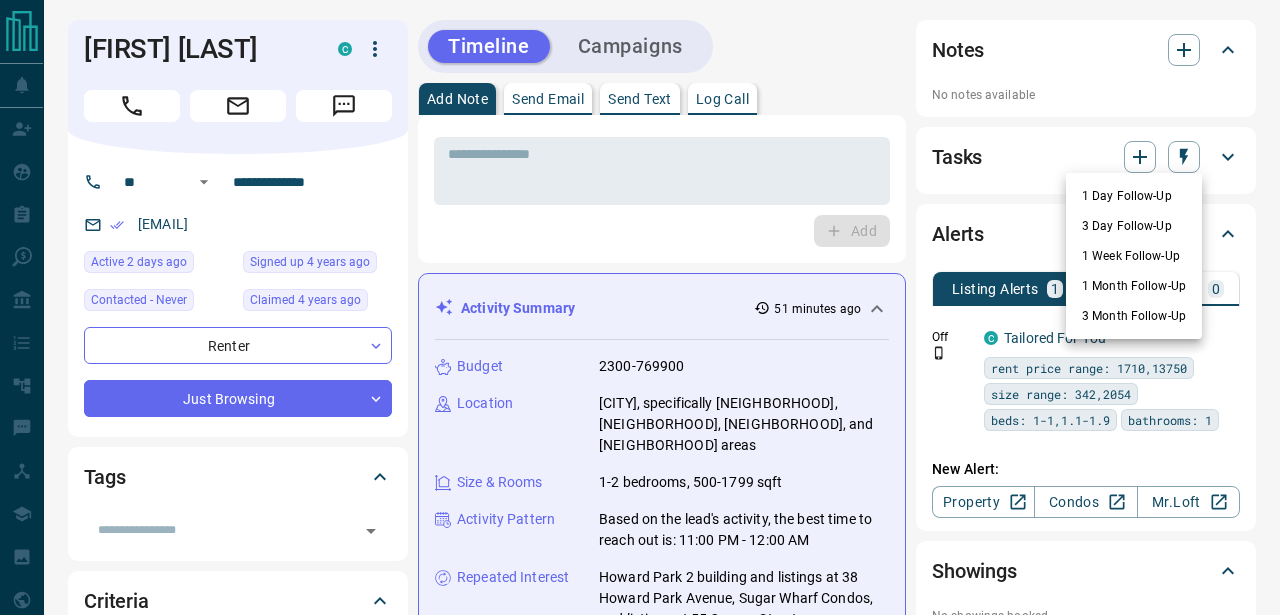 click on "3 Day Follow-Up" at bounding box center (1134, 226) 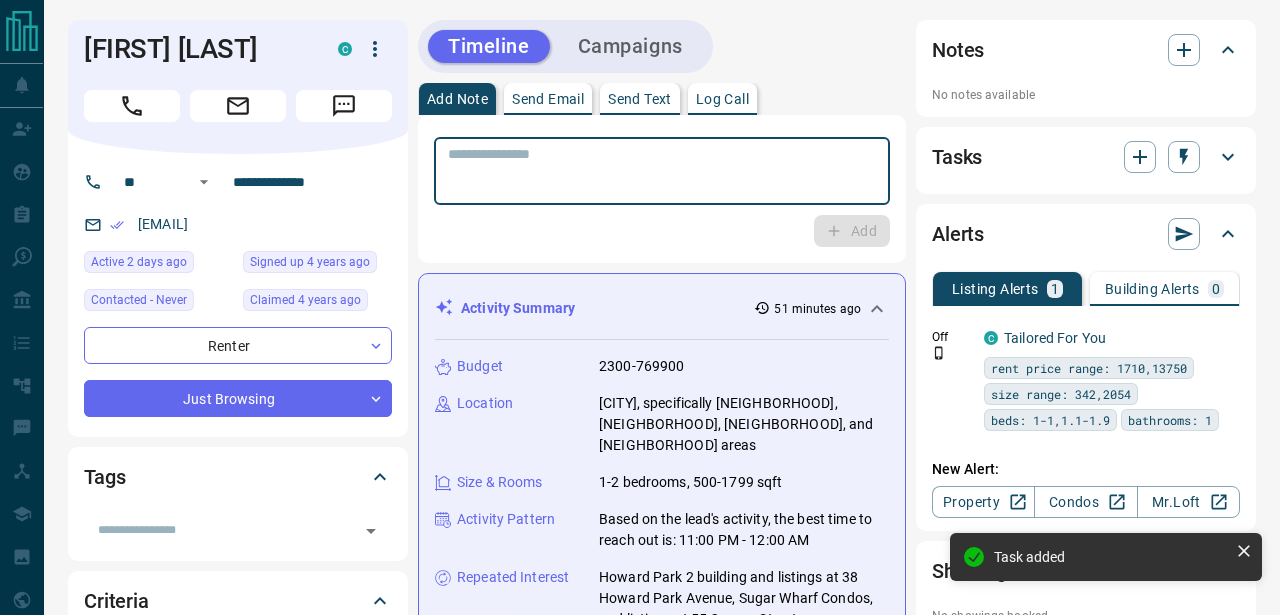 click at bounding box center (662, 171) 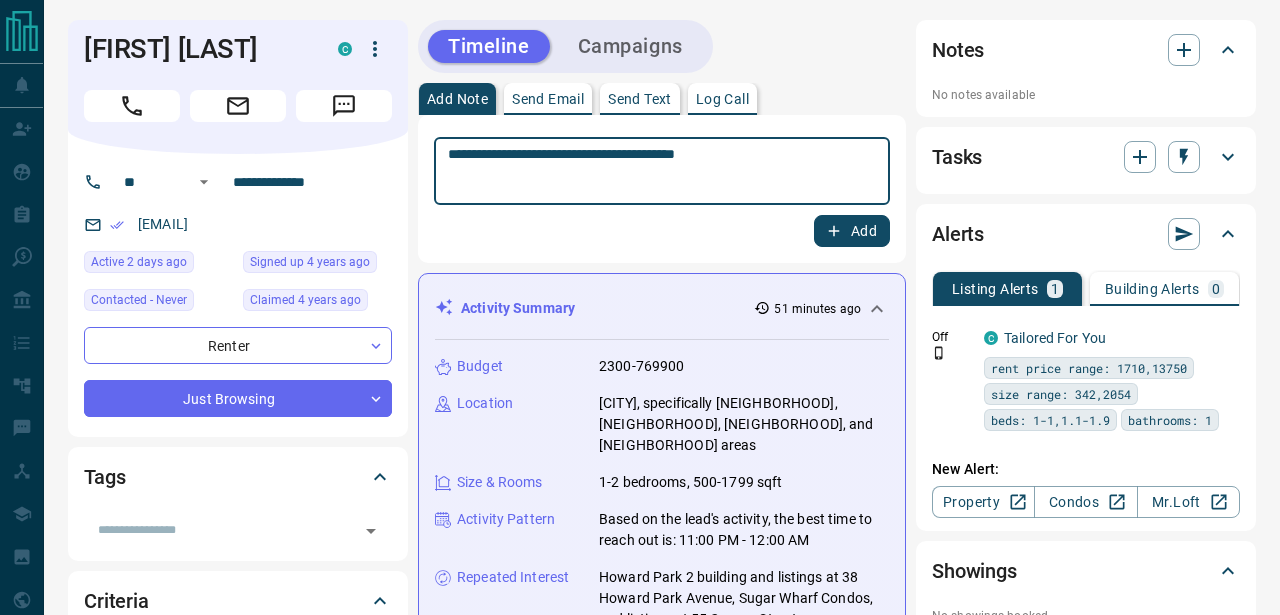 type on "**********" 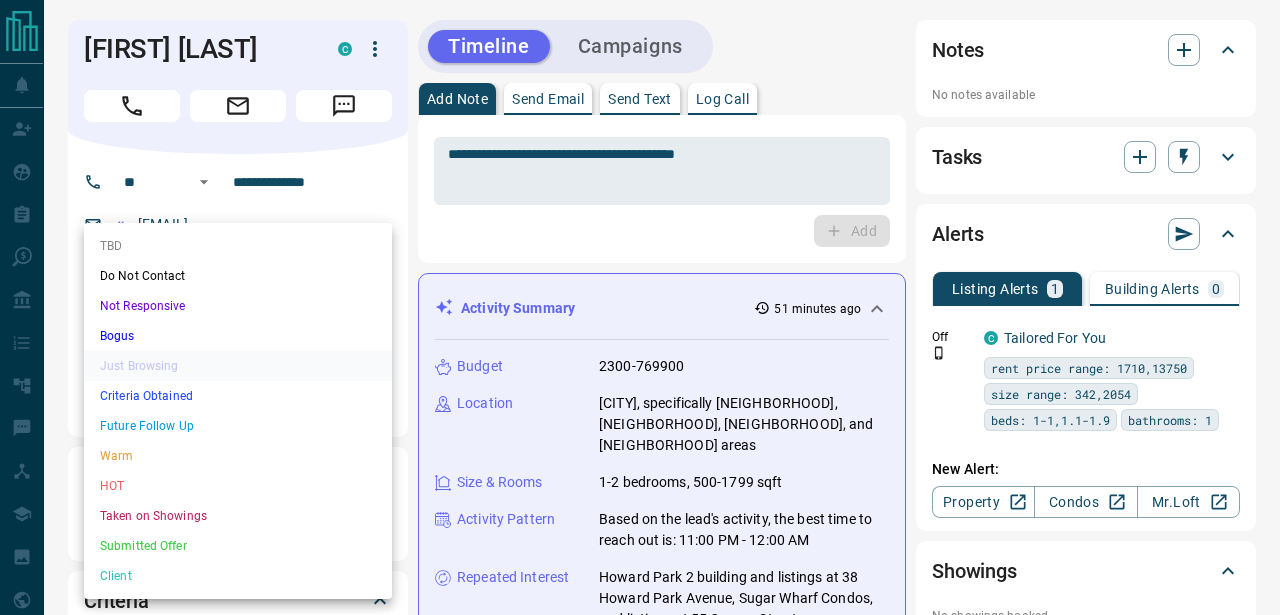 click on "**********" at bounding box center (640, 1246) 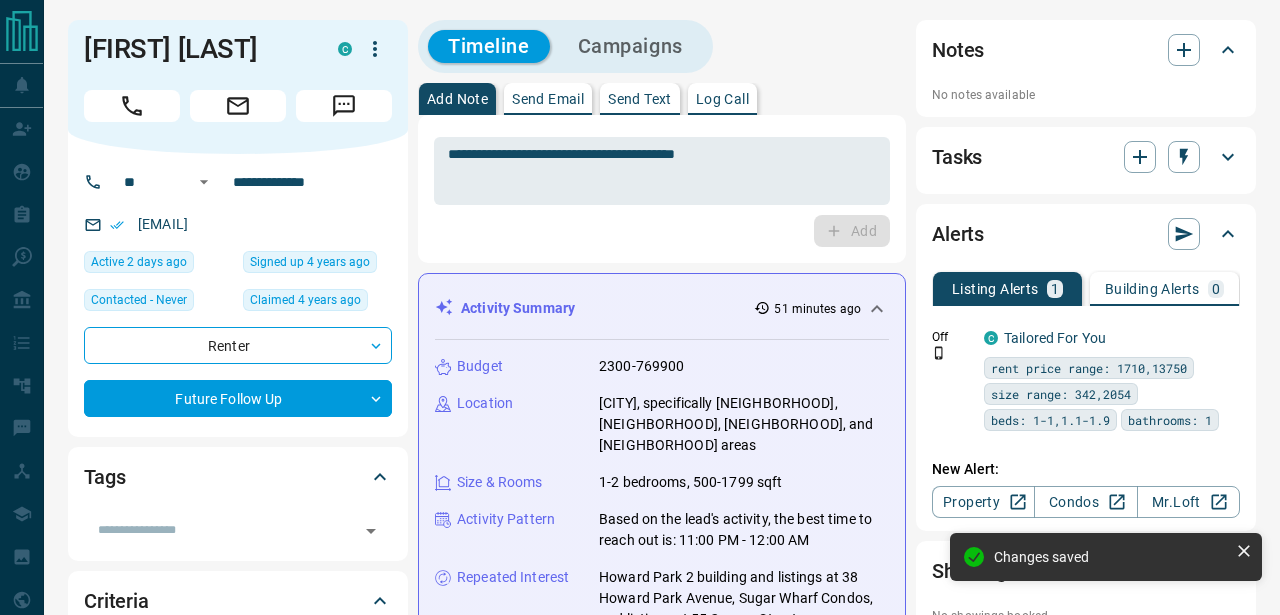 type on "*" 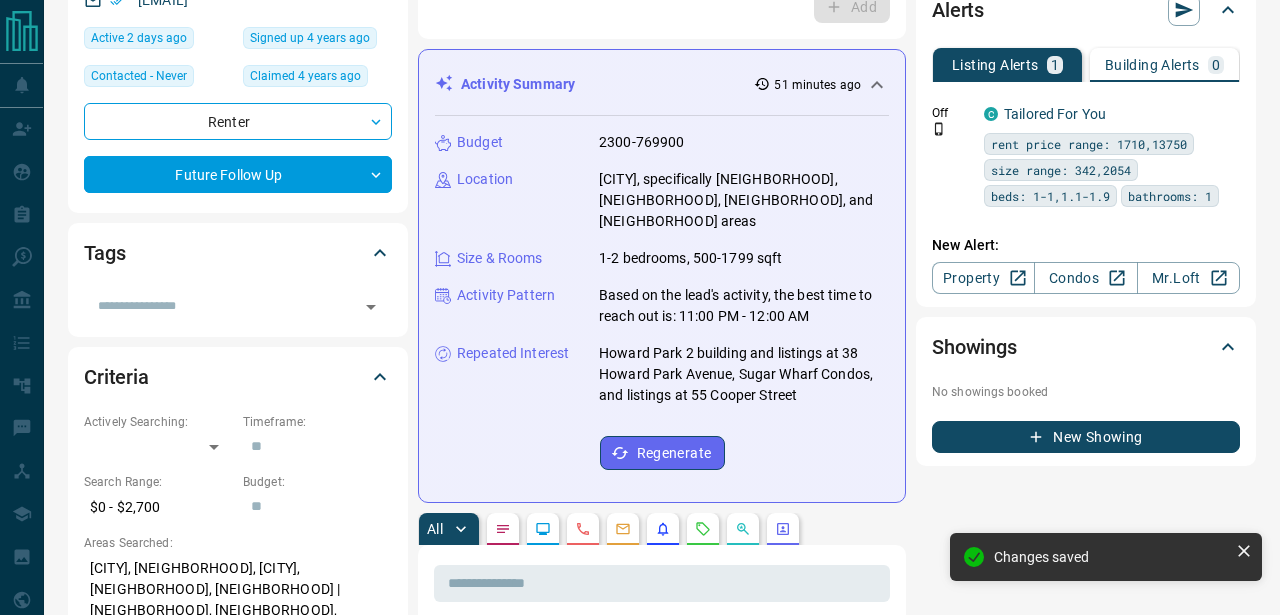 scroll, scrollTop: 233, scrollLeft: 0, axis: vertical 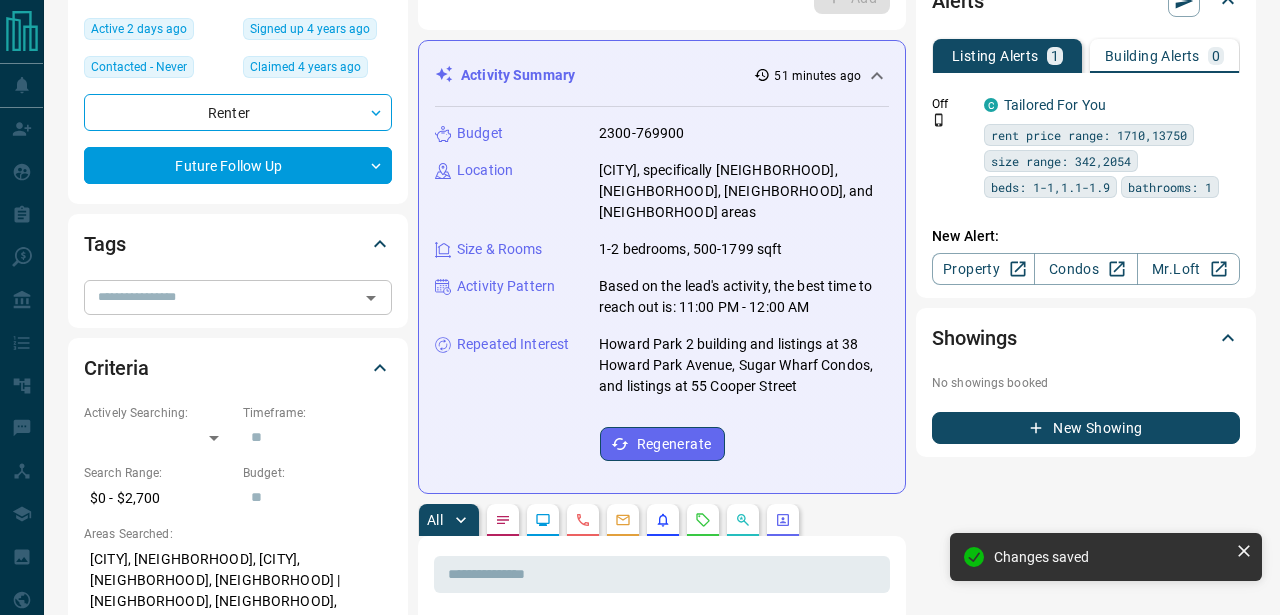 click 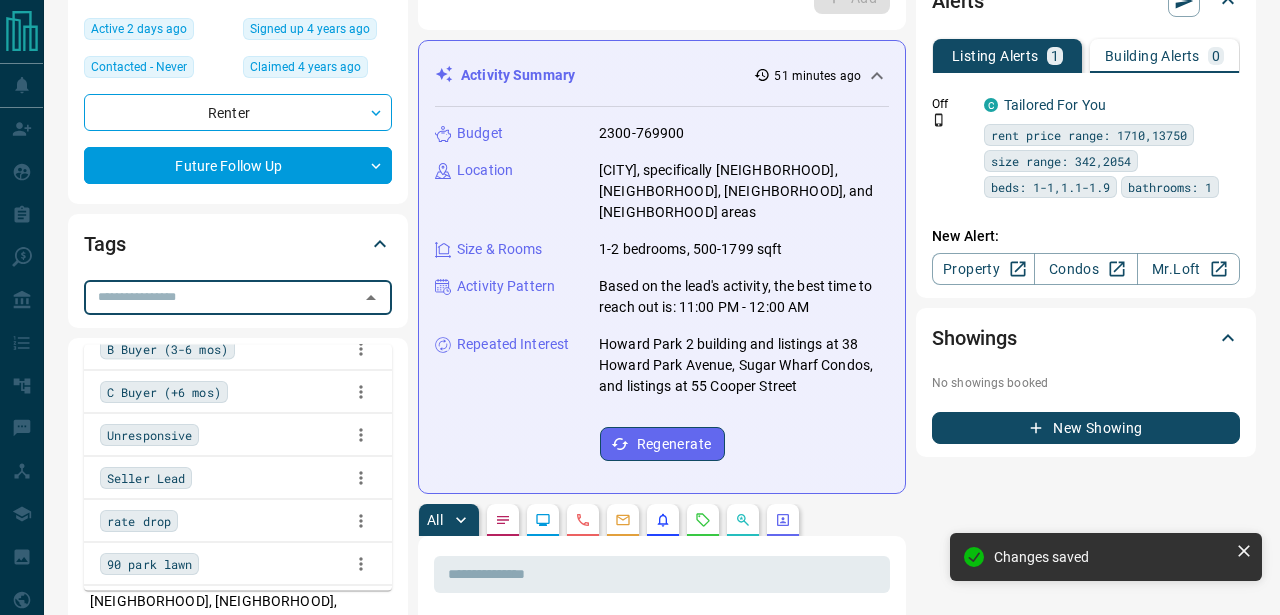 scroll, scrollTop: 154, scrollLeft: 0, axis: vertical 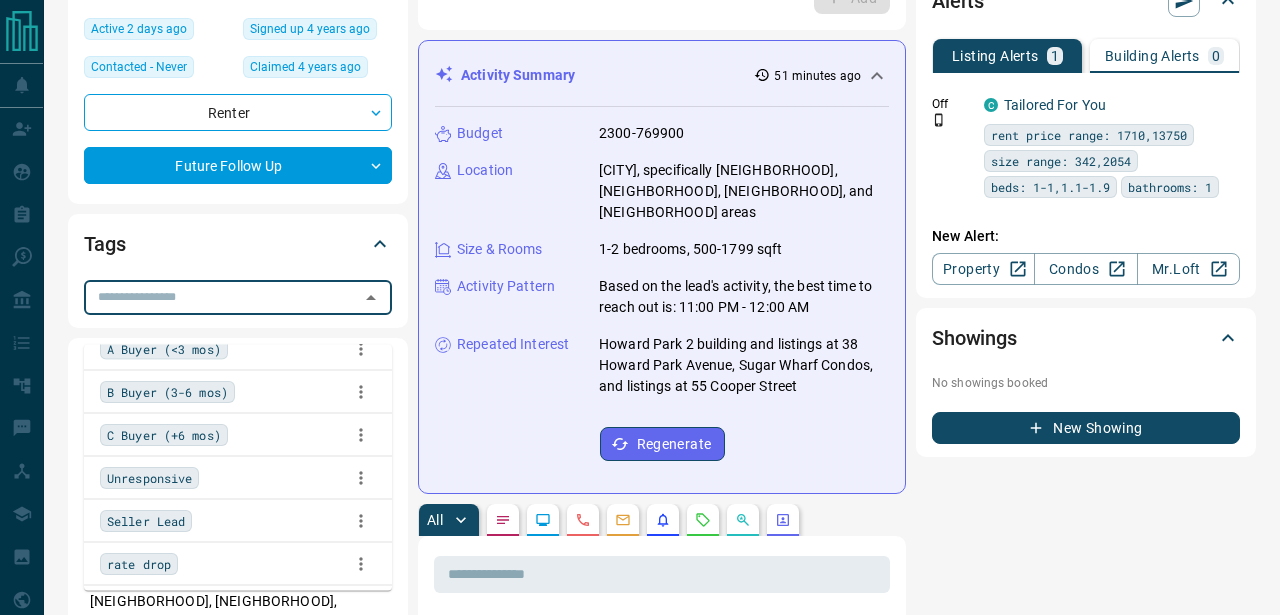 click on "B Buyer (3-6 mos)" at bounding box center (238, 392) 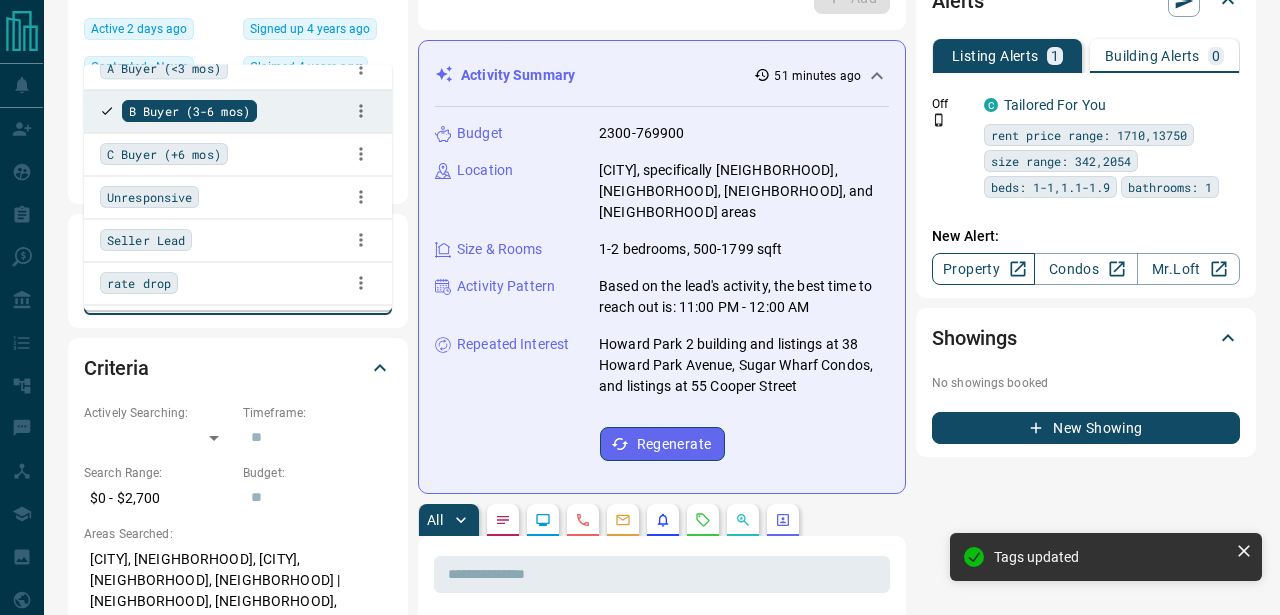 scroll, scrollTop: 0, scrollLeft: 0, axis: both 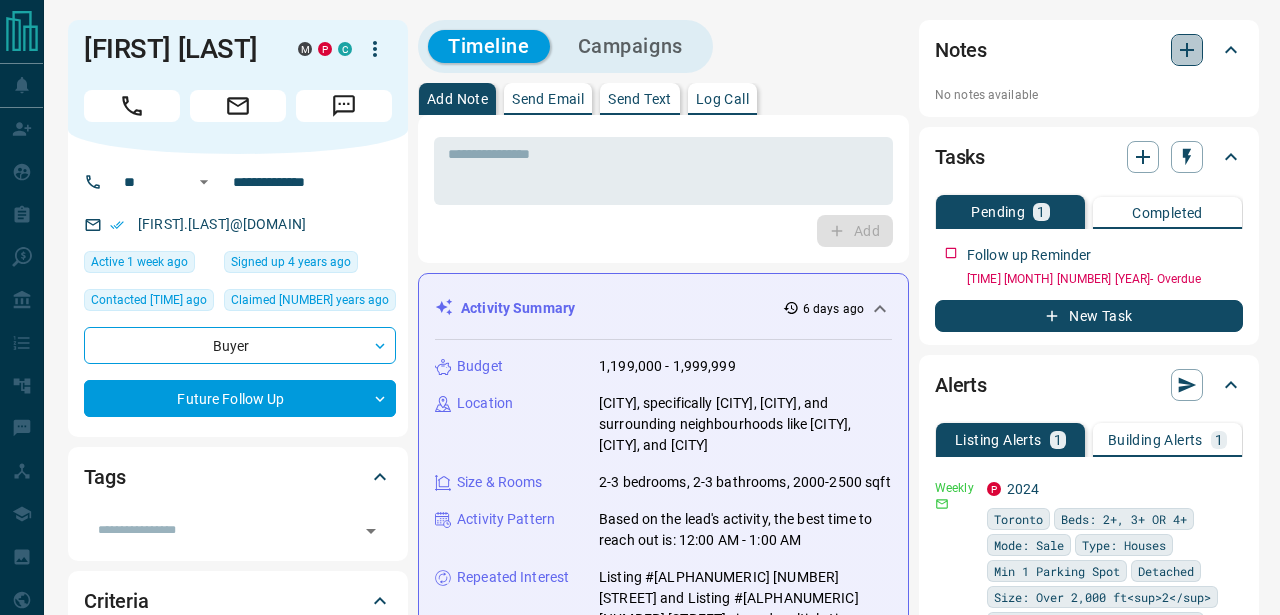 click 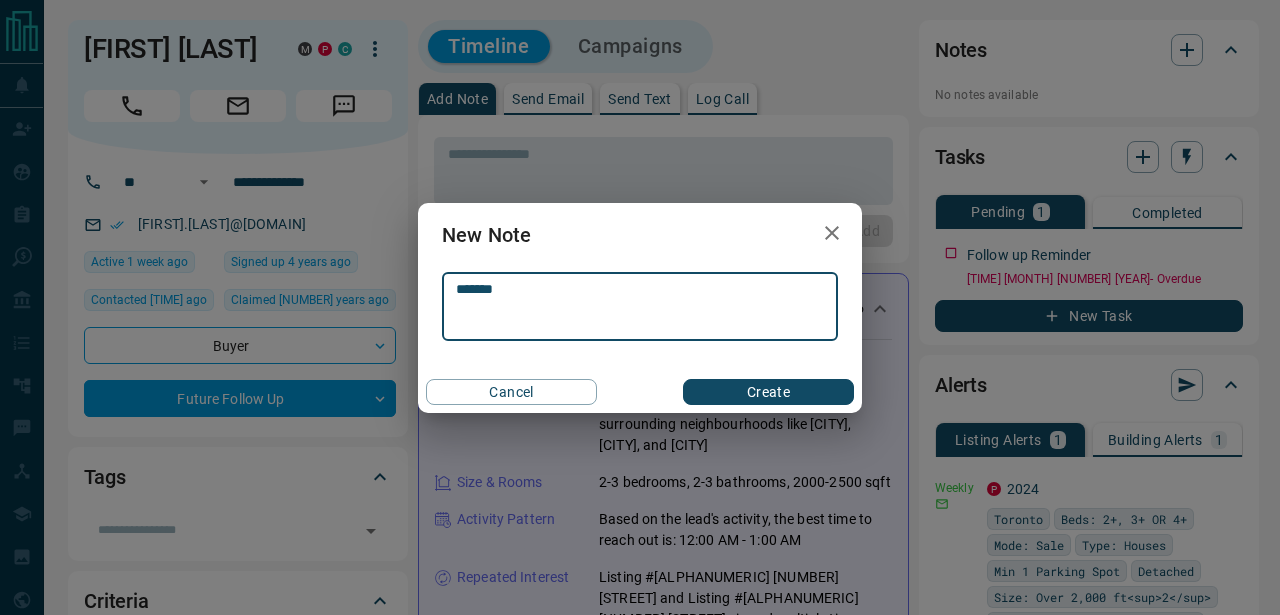 type on "******" 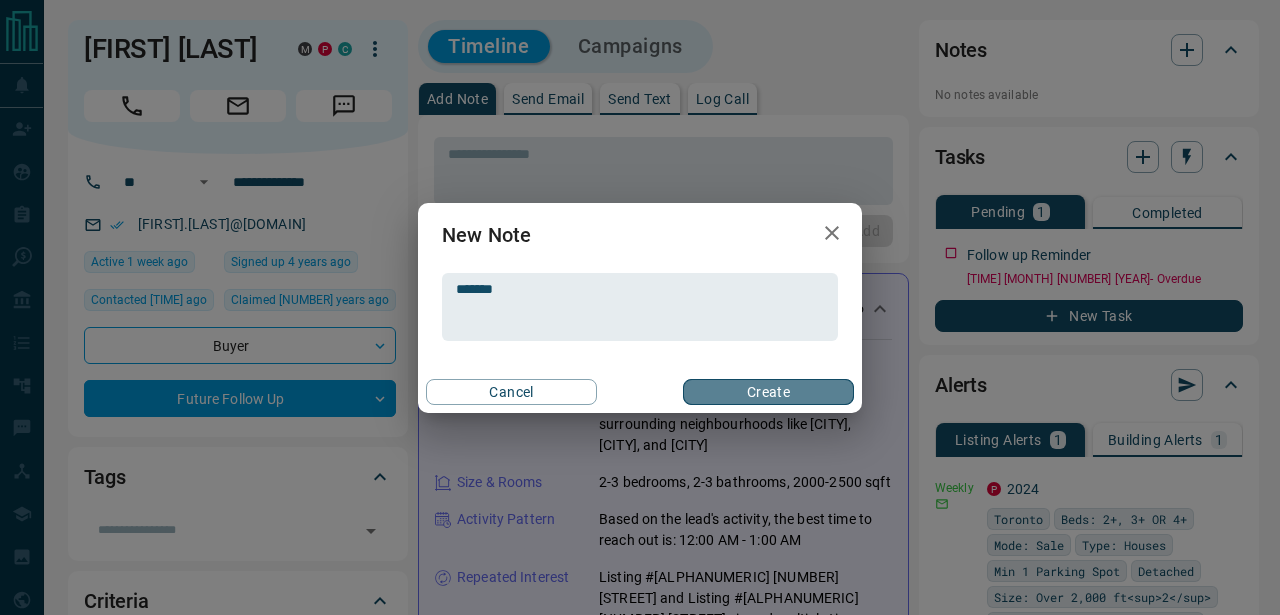 click on "Create" at bounding box center [768, 392] 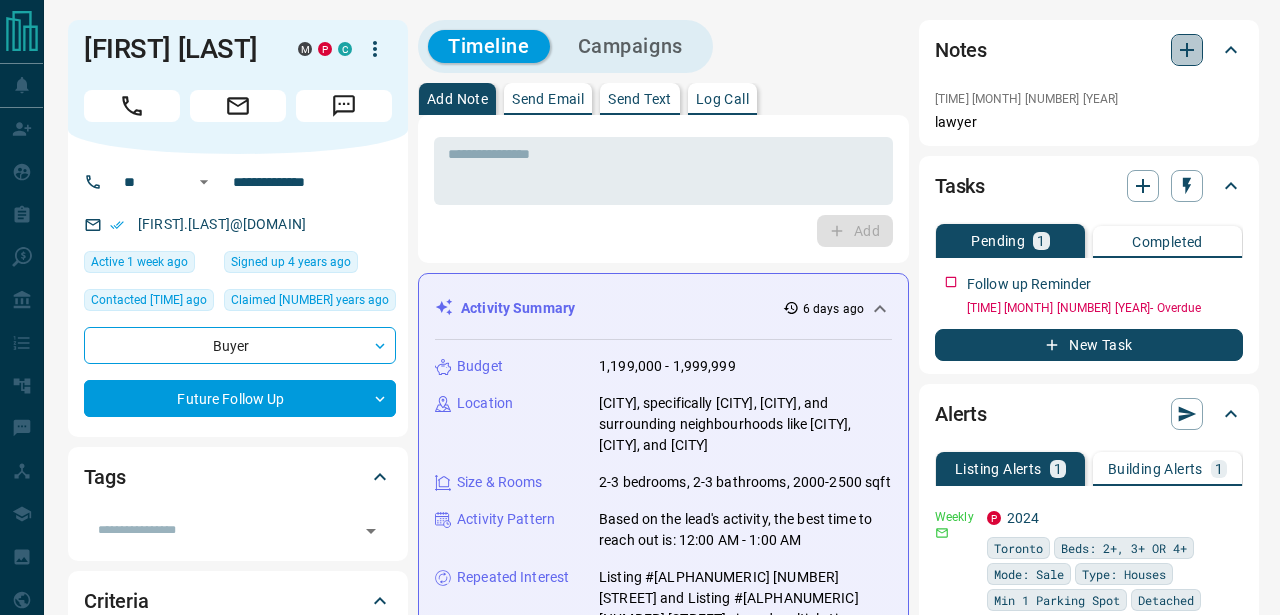 click 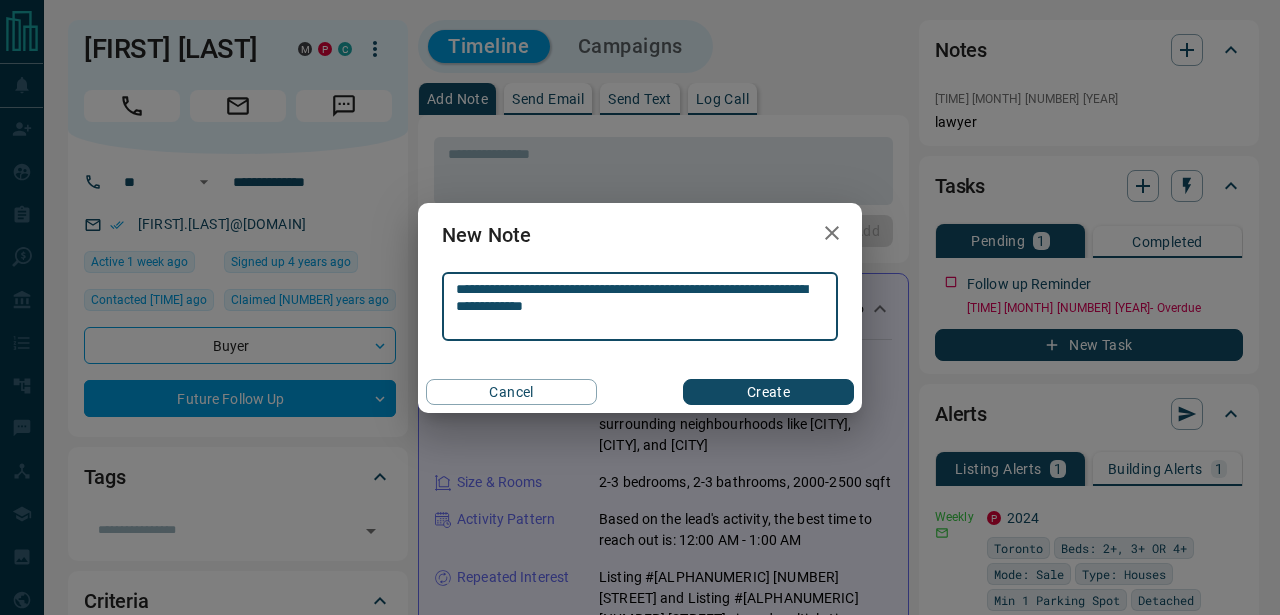 type on "**********" 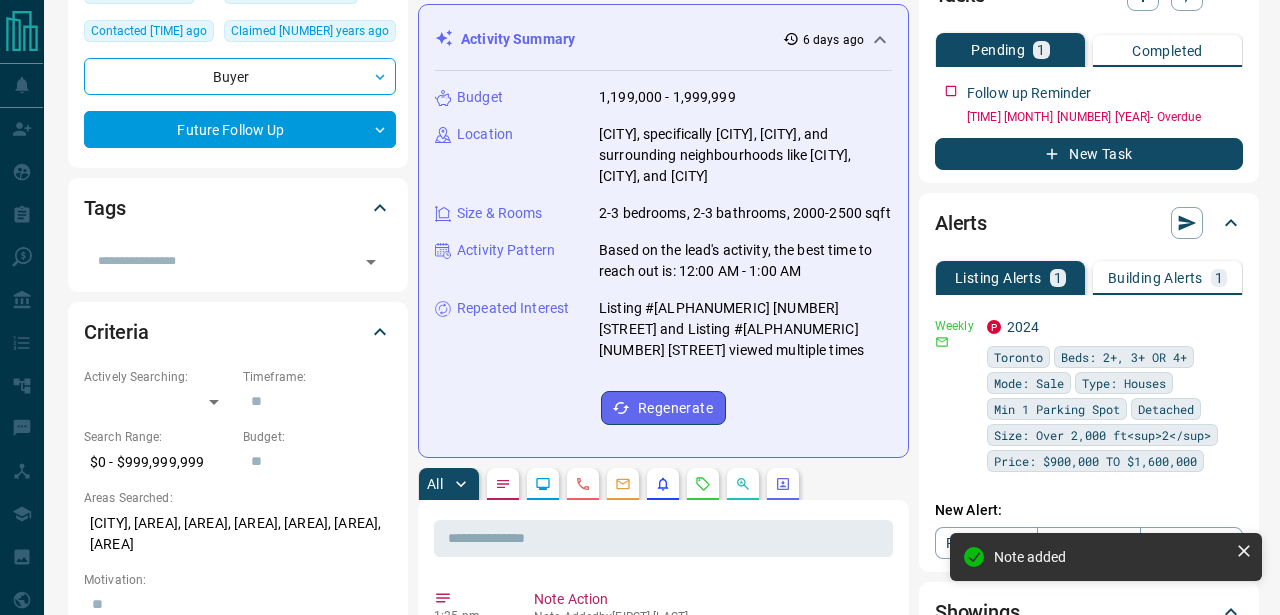 scroll, scrollTop: 64, scrollLeft: 0, axis: vertical 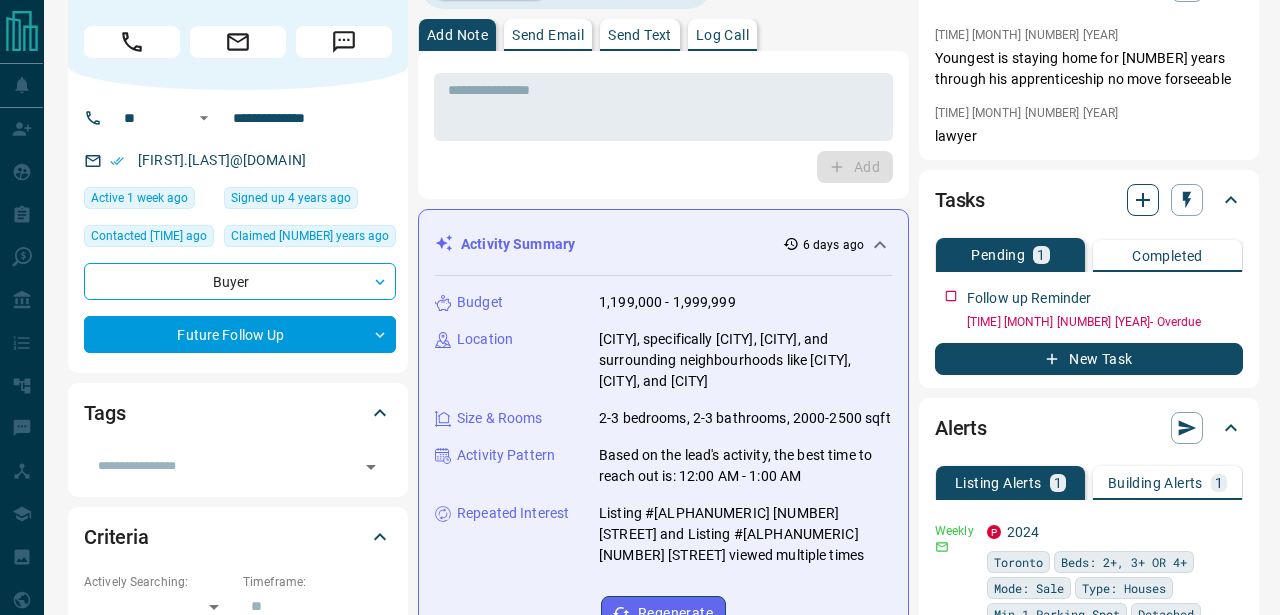 click 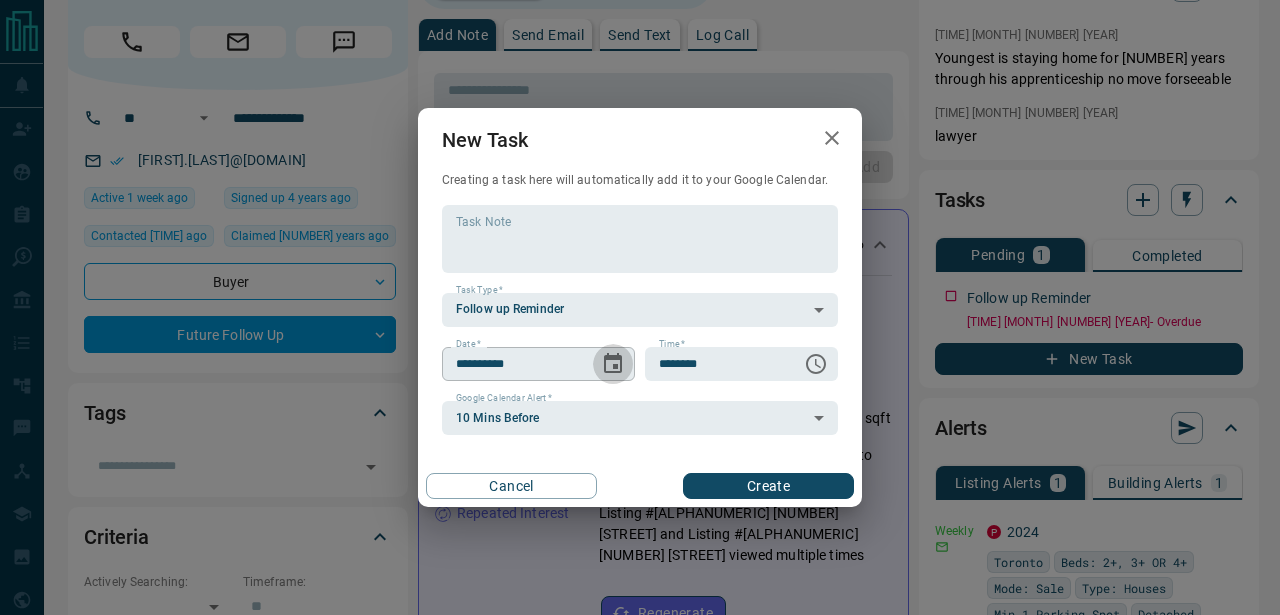 click 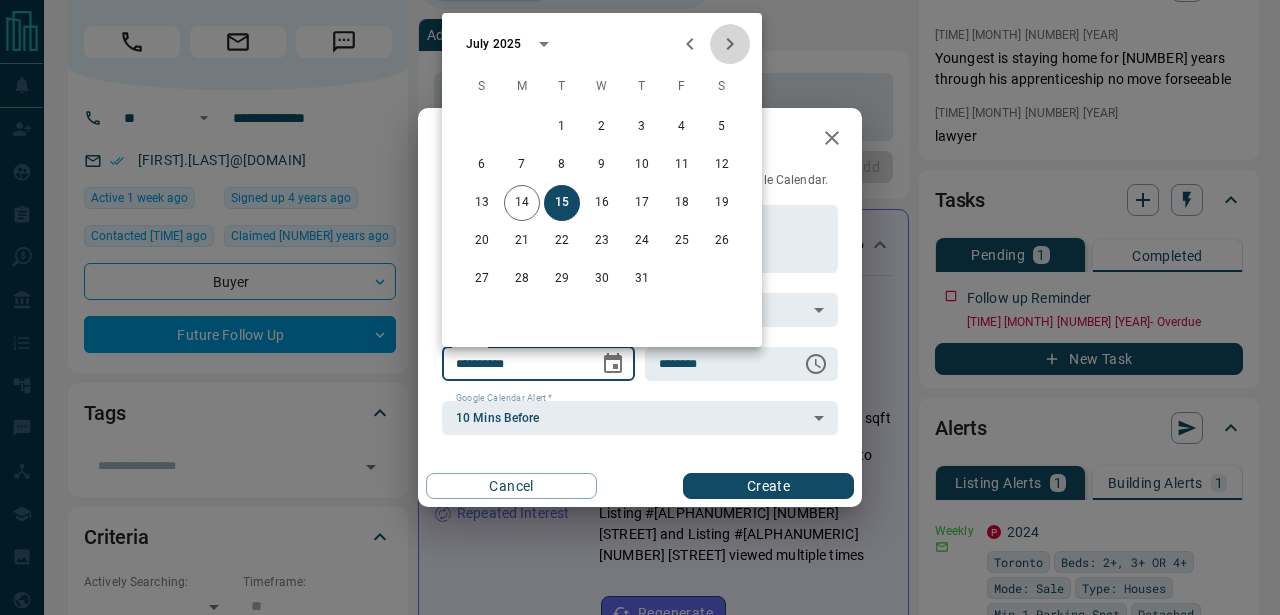 click 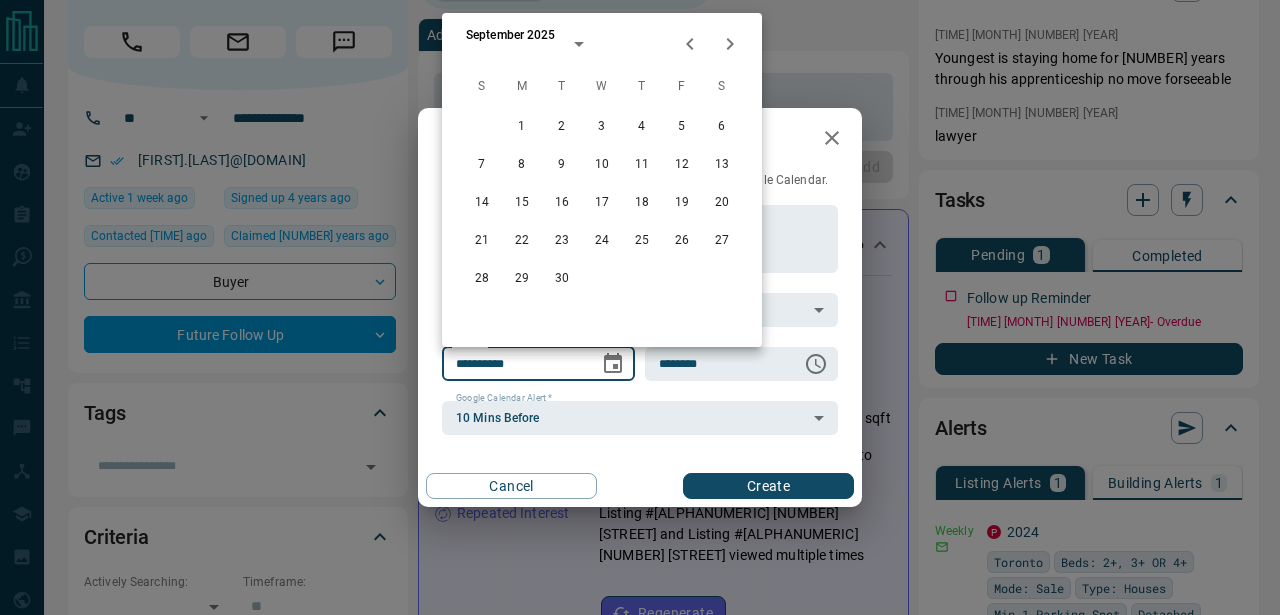 click 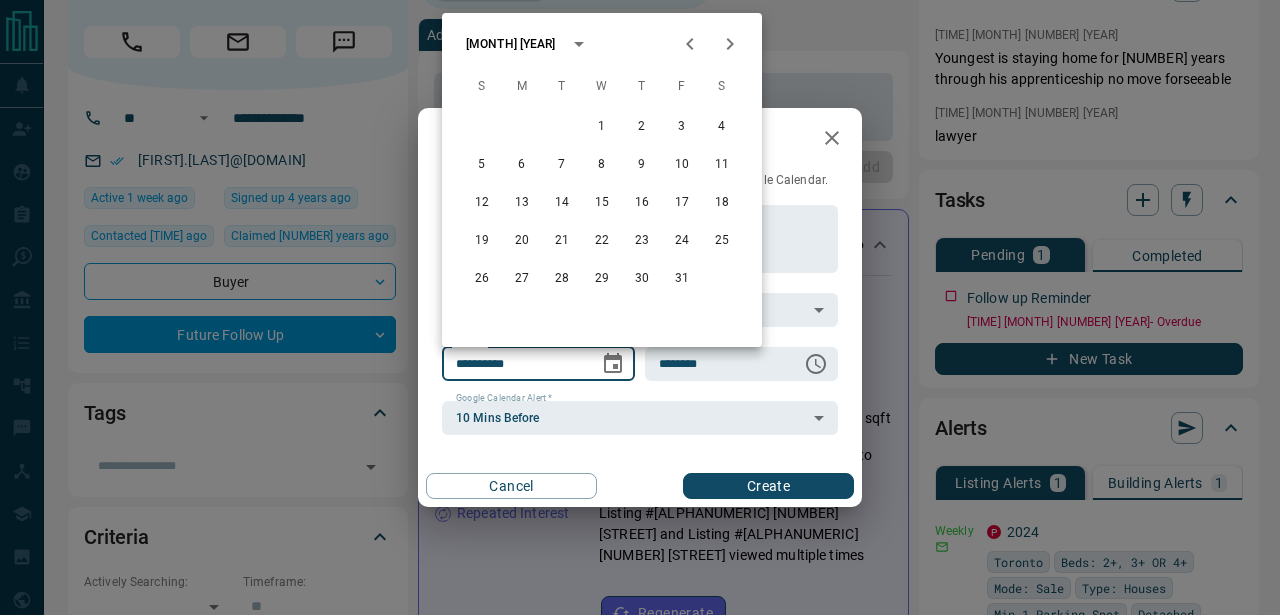 click 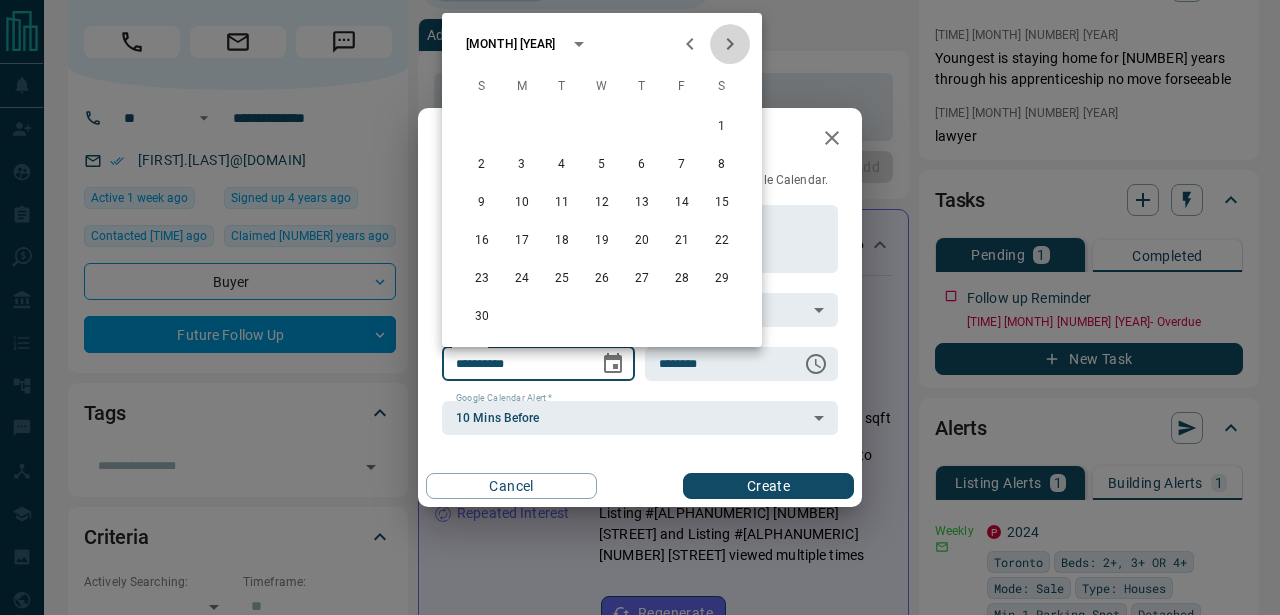 click 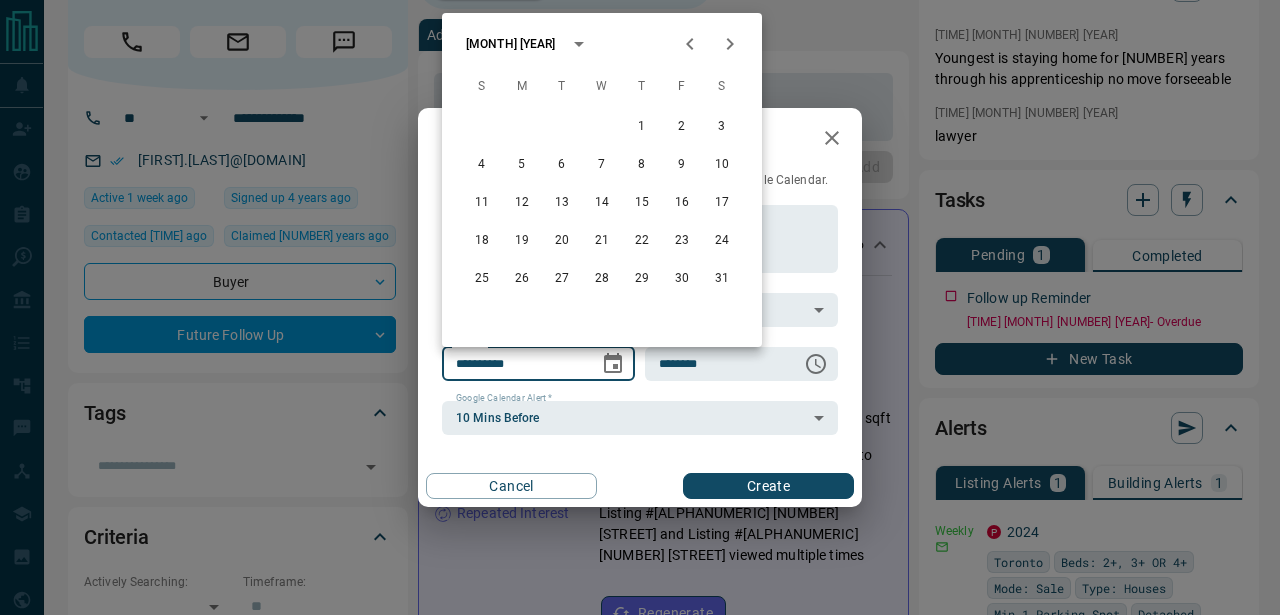 click 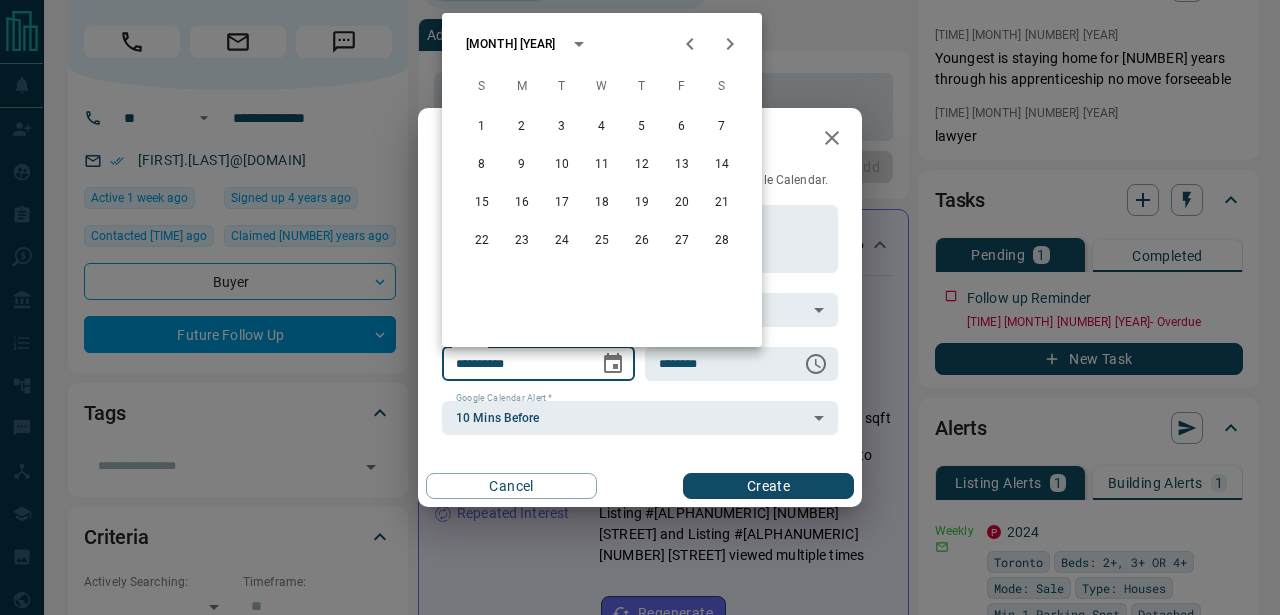 click 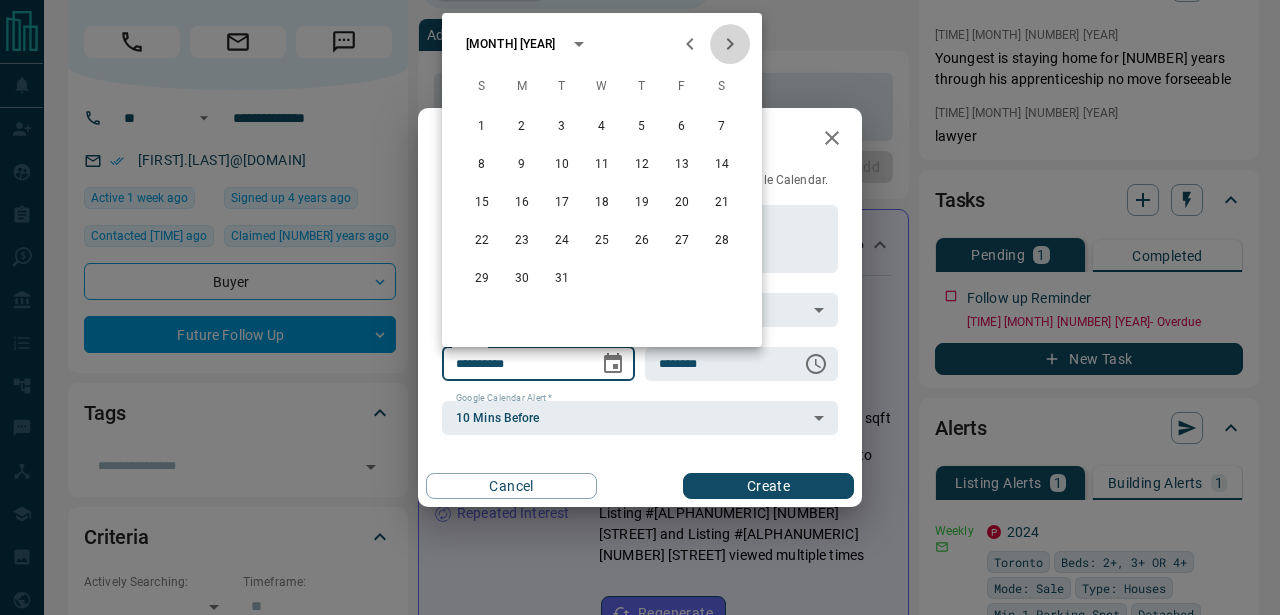 click 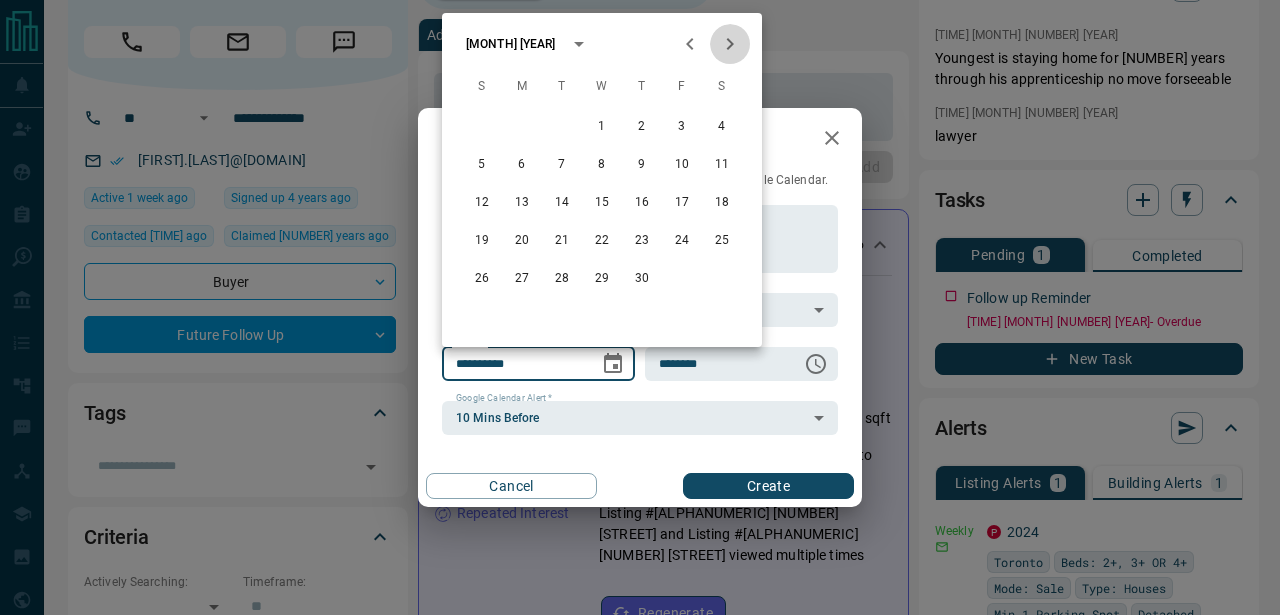 click 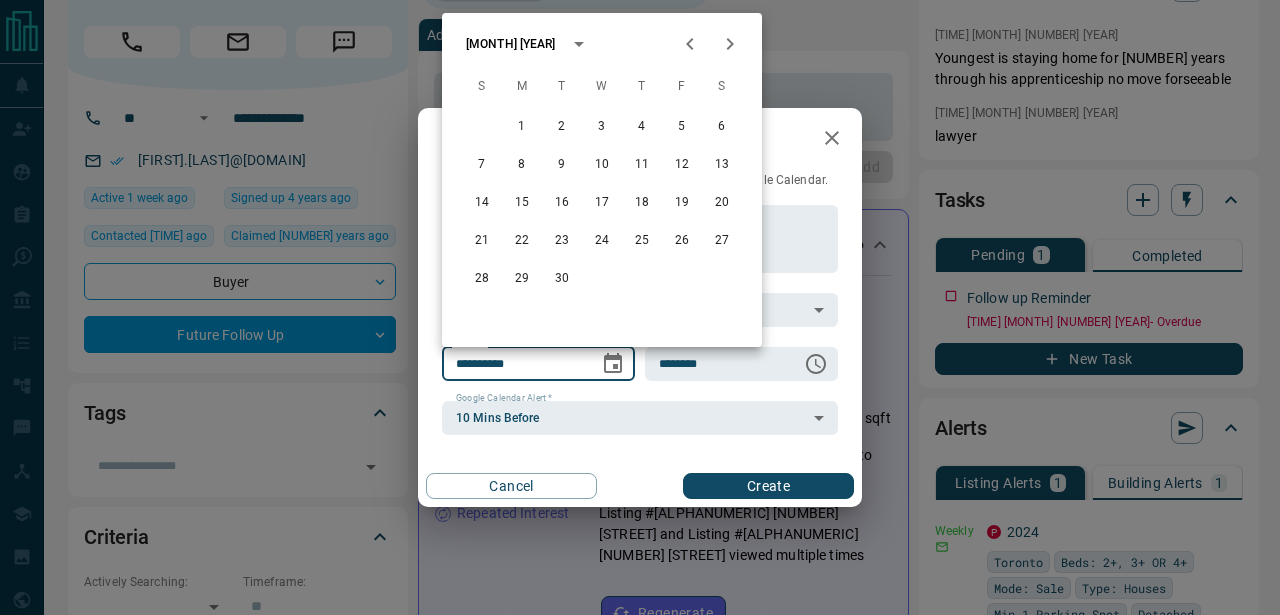 click 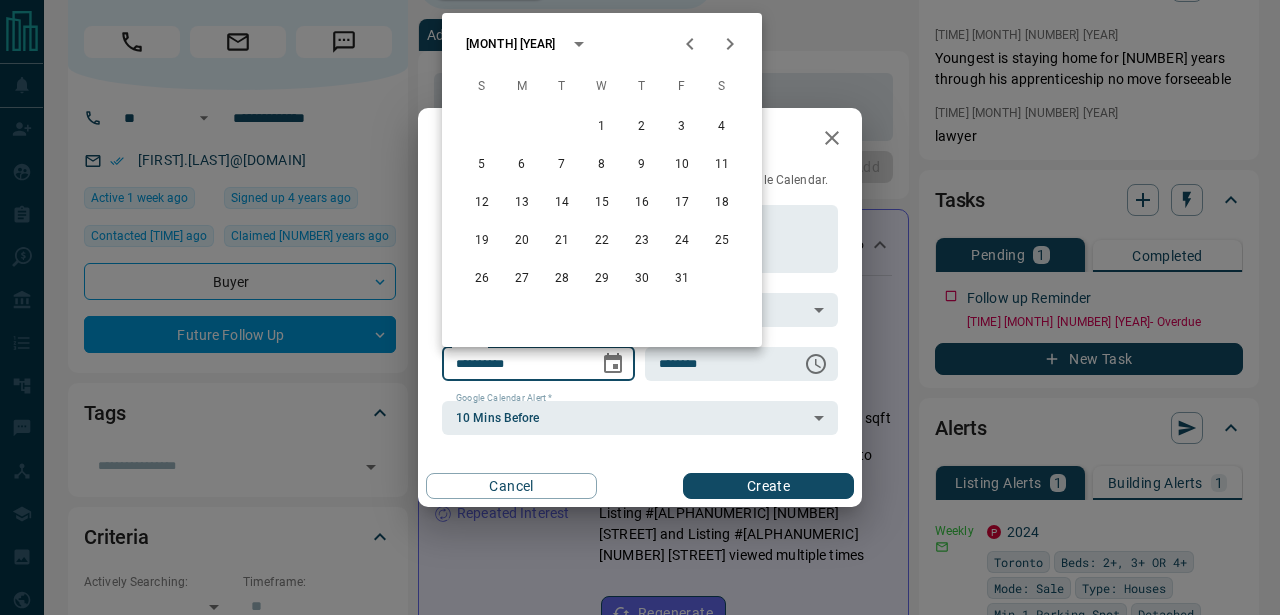 click 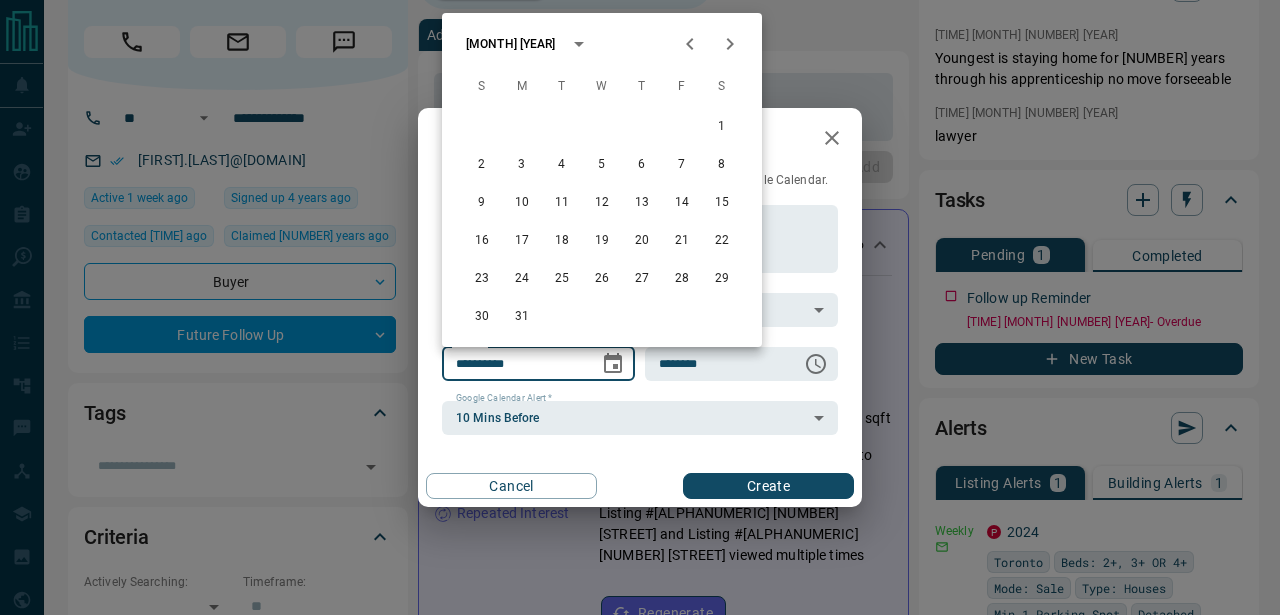 click 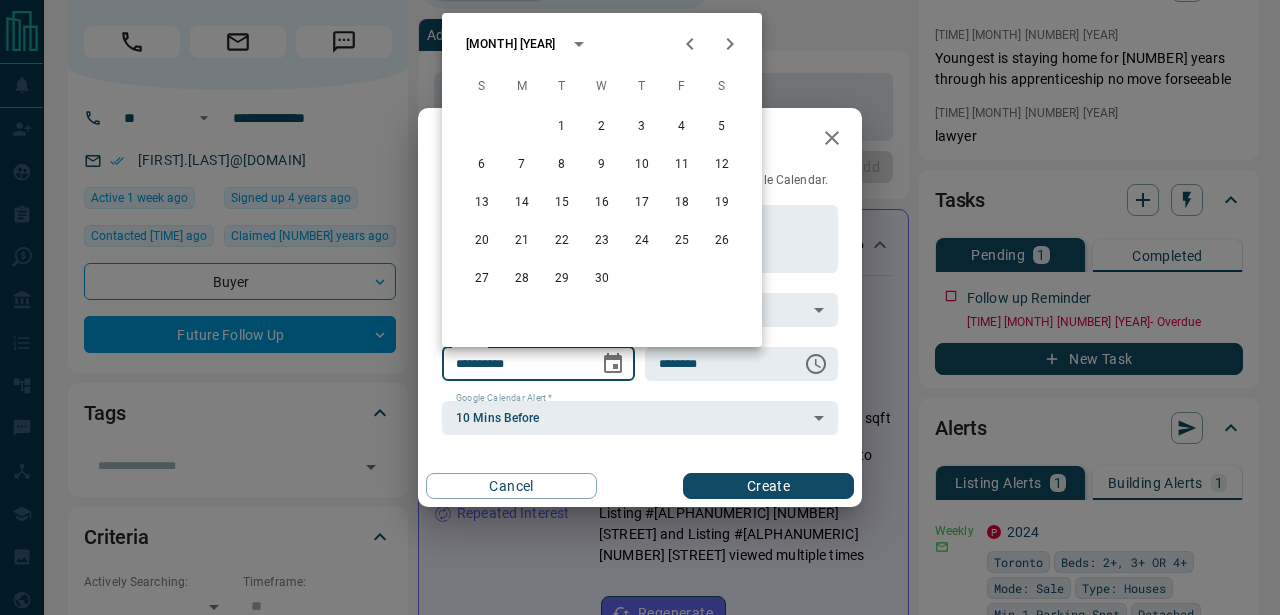 click 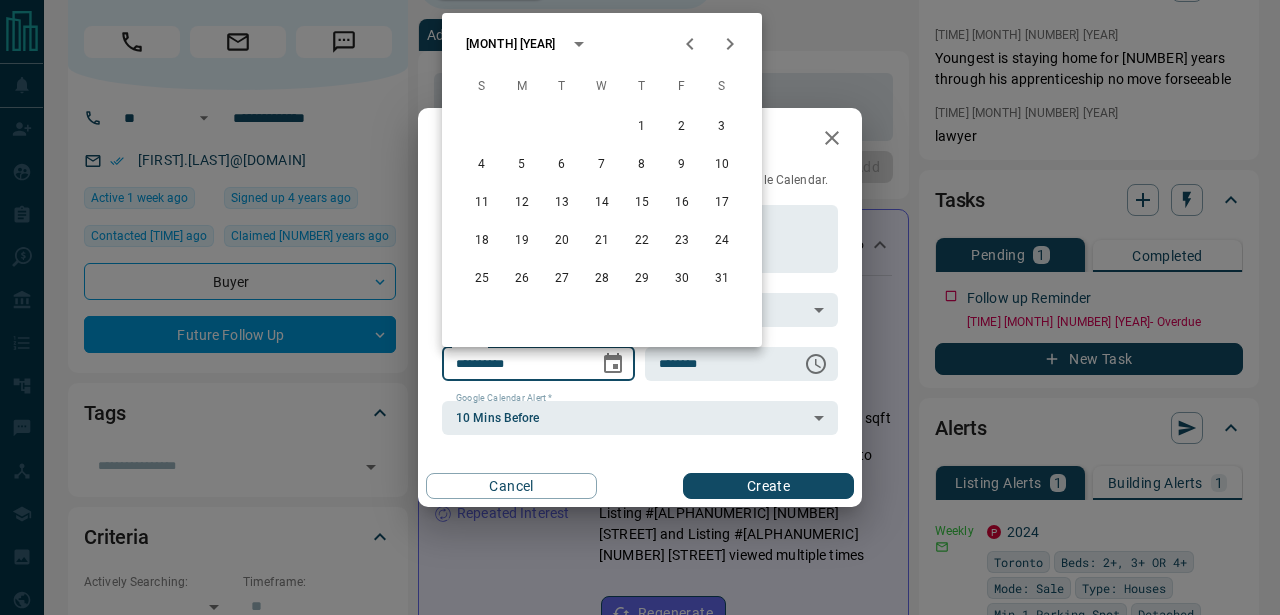 click 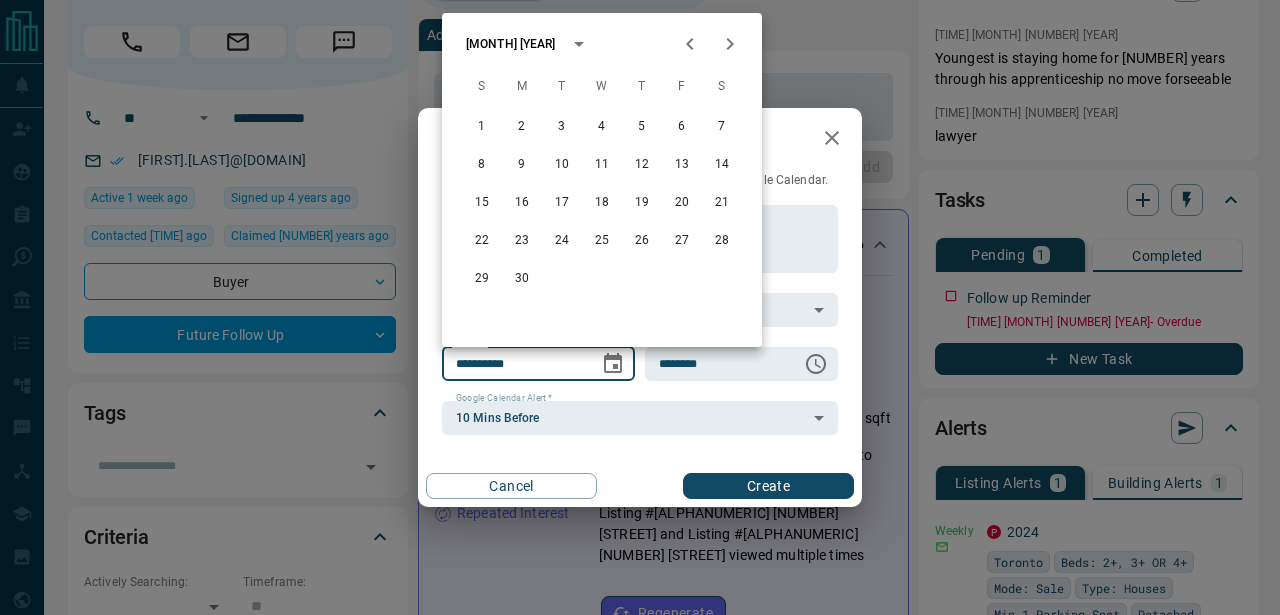 click 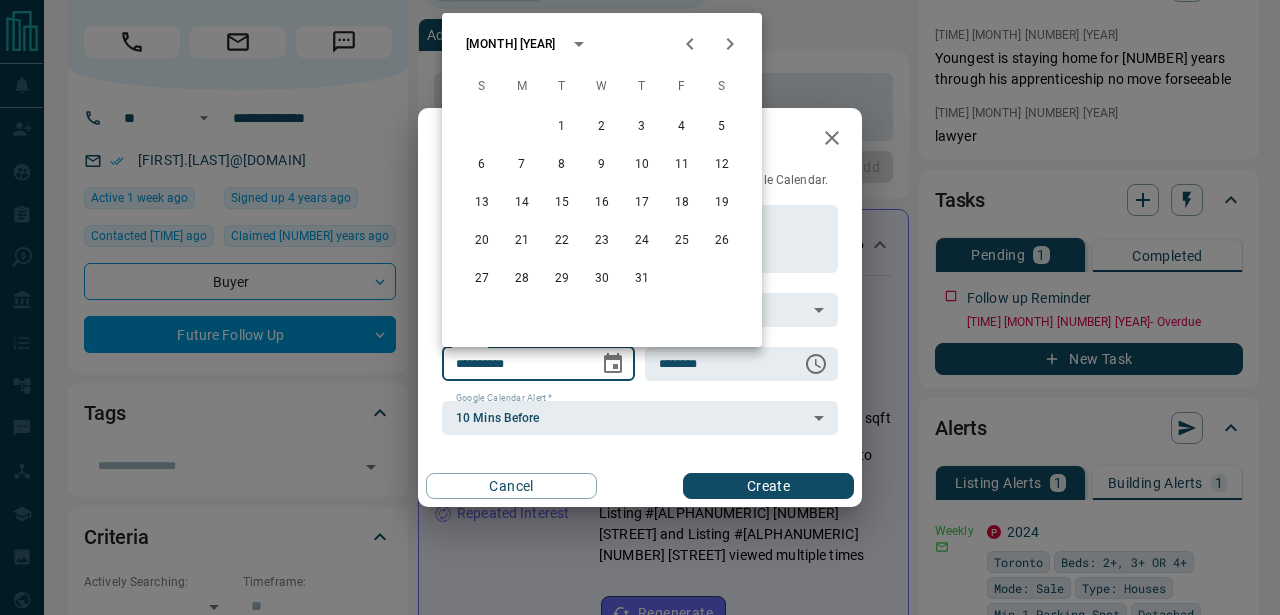 click 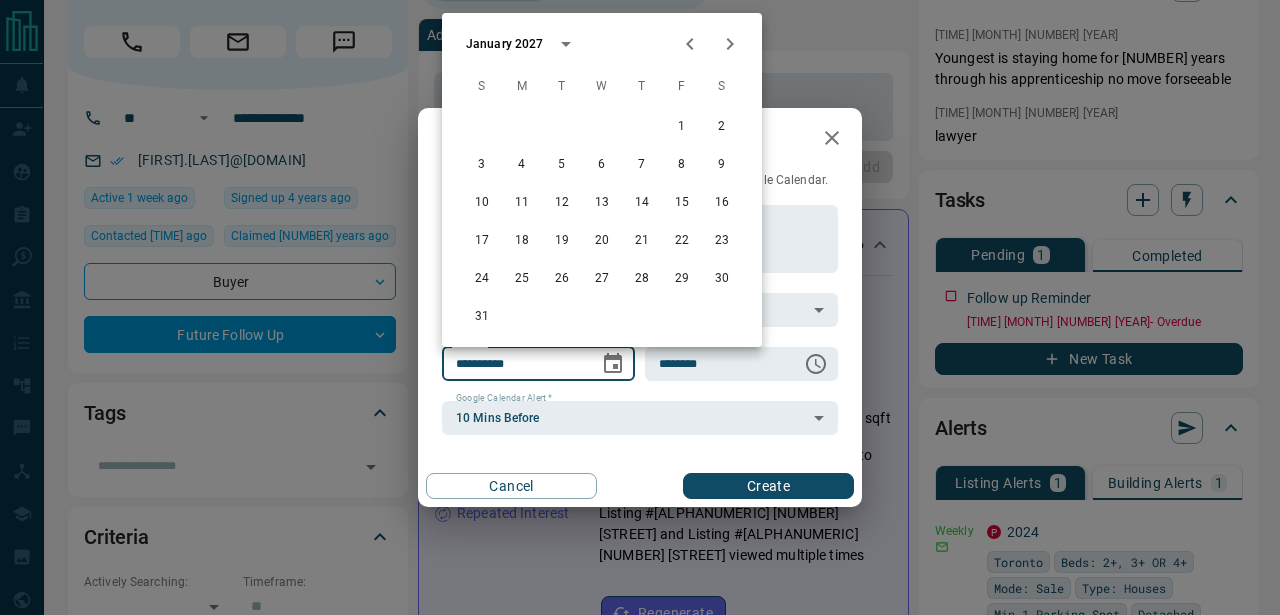click 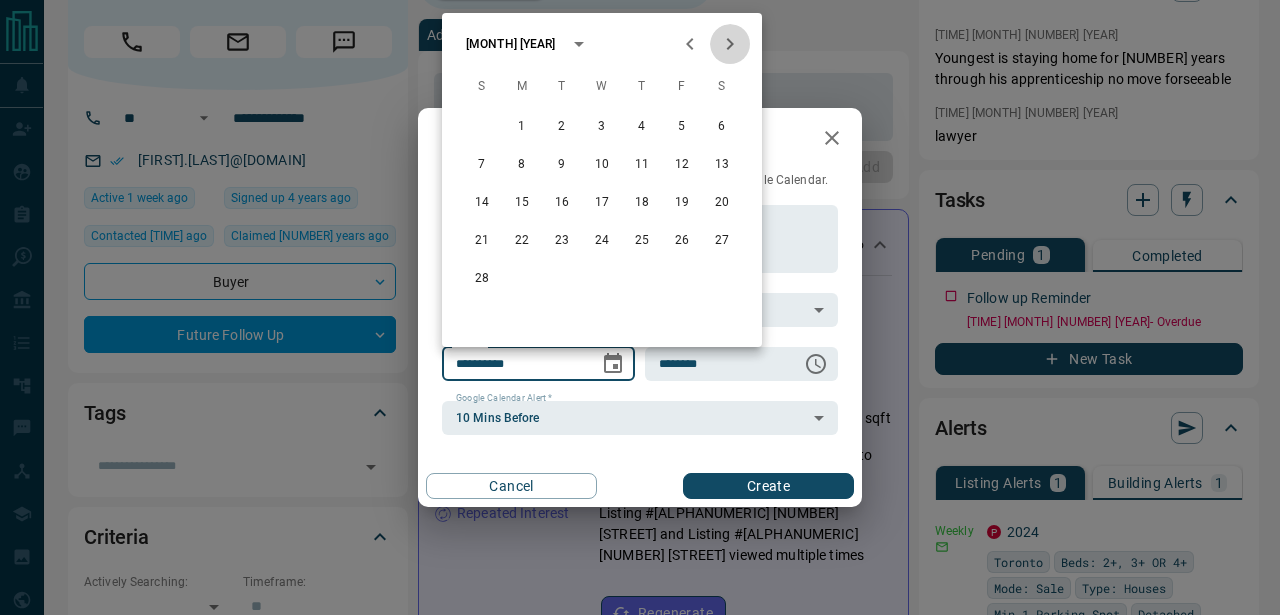 click 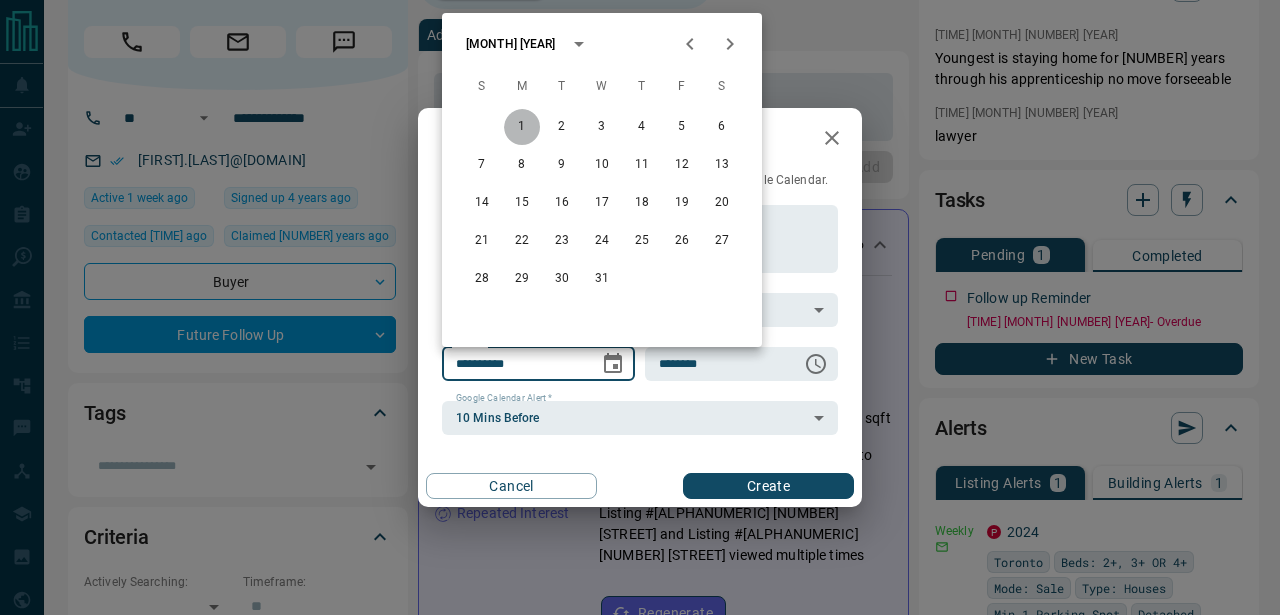 click on "1" at bounding box center (522, 127) 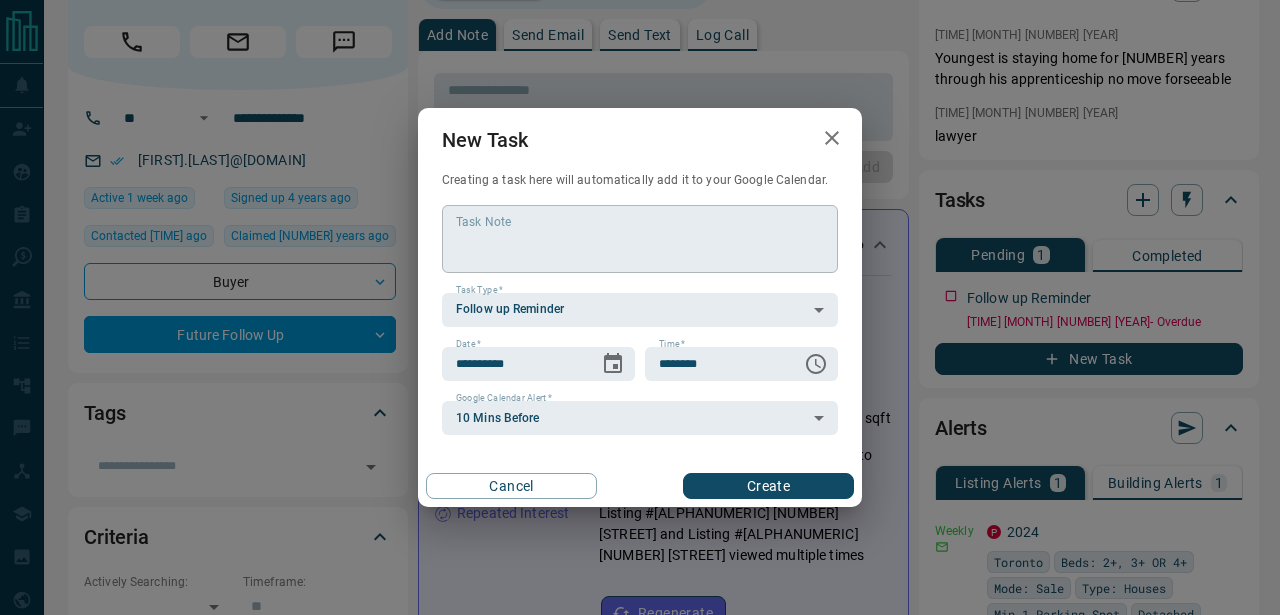 click on "Task Note" at bounding box center [640, 238] 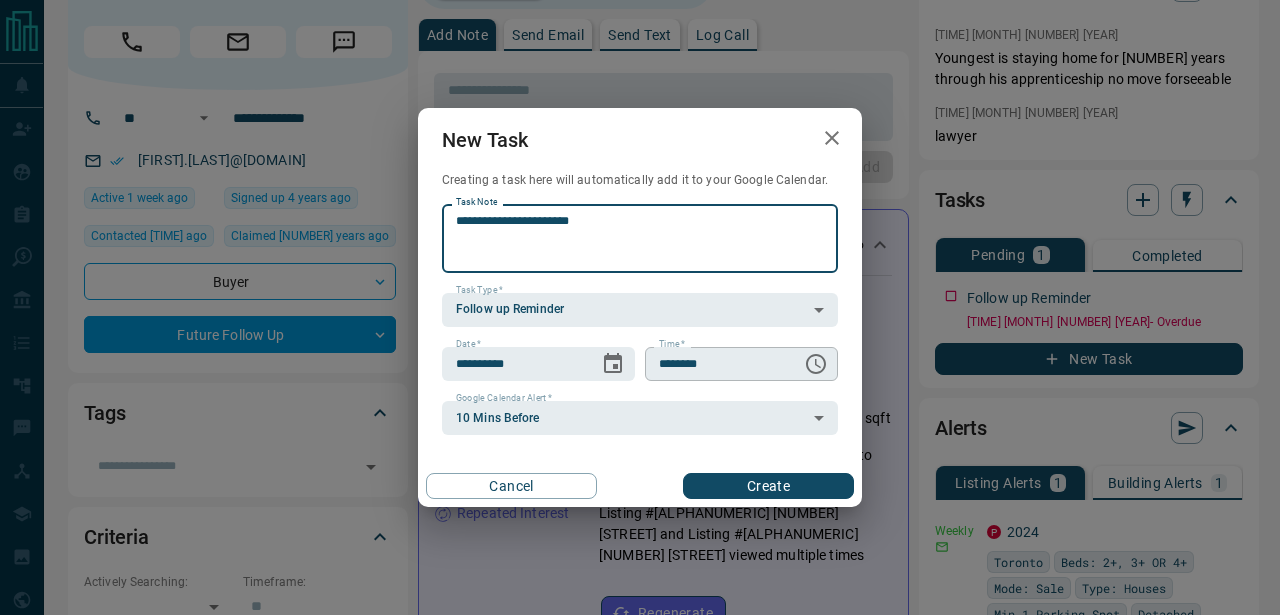 type on "**********" 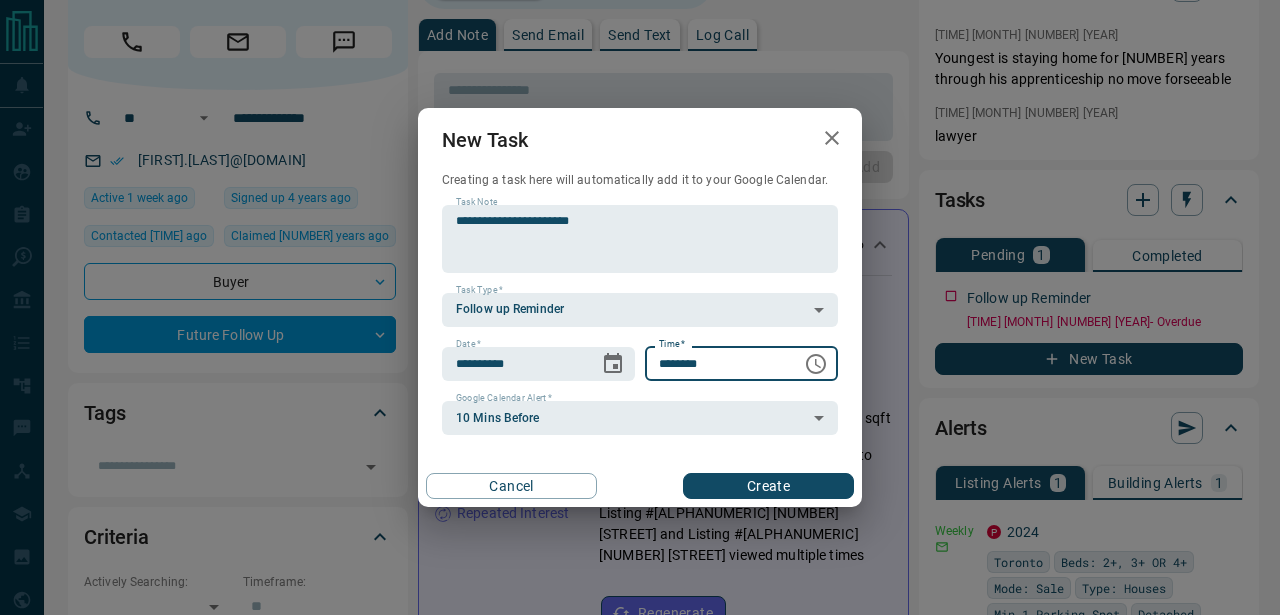 click on "********" at bounding box center [716, 364] 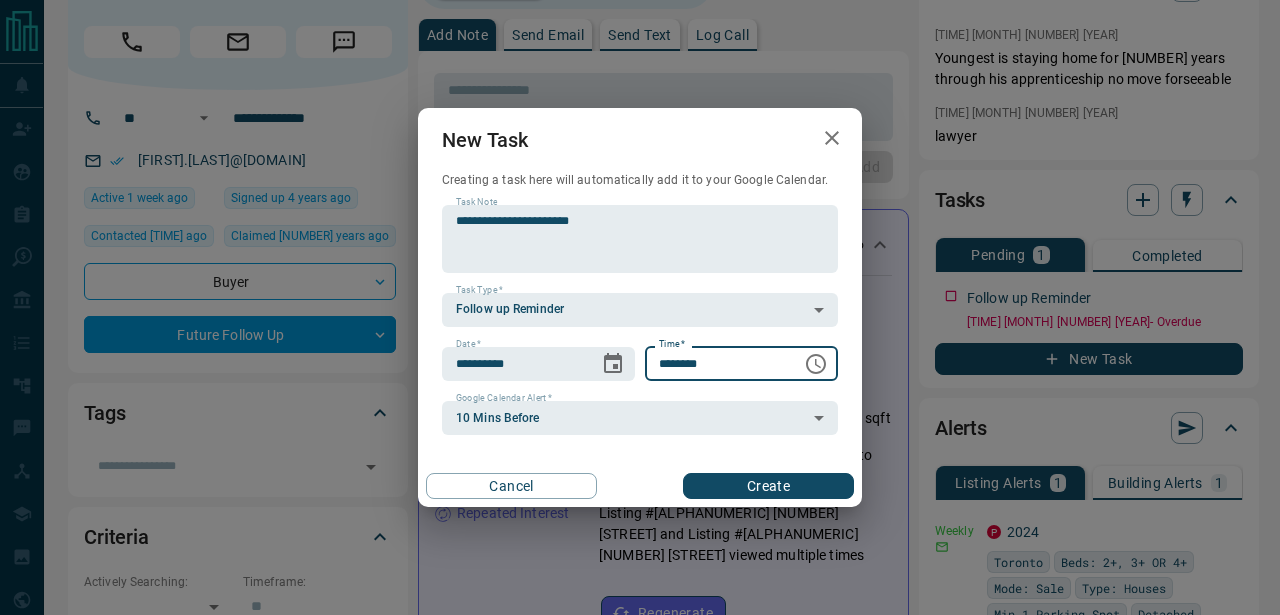 type on "********" 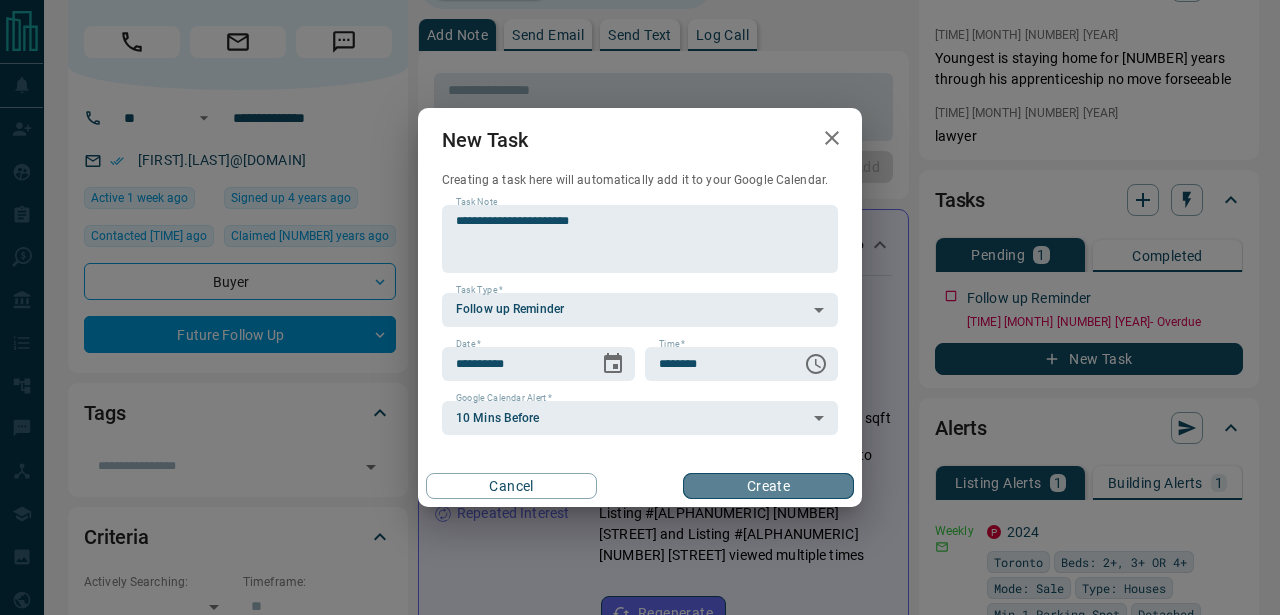 click on "Create" at bounding box center [768, 486] 